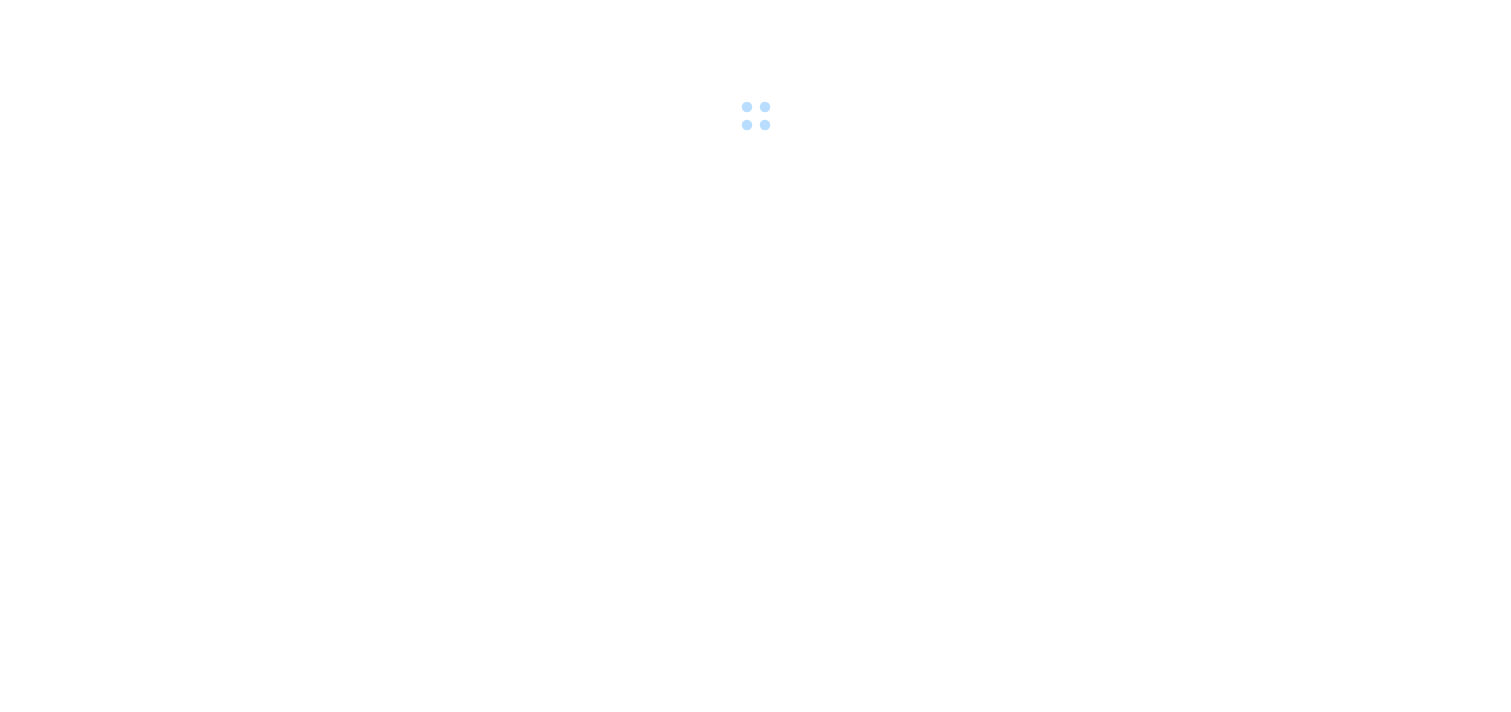 scroll, scrollTop: 0, scrollLeft: 0, axis: both 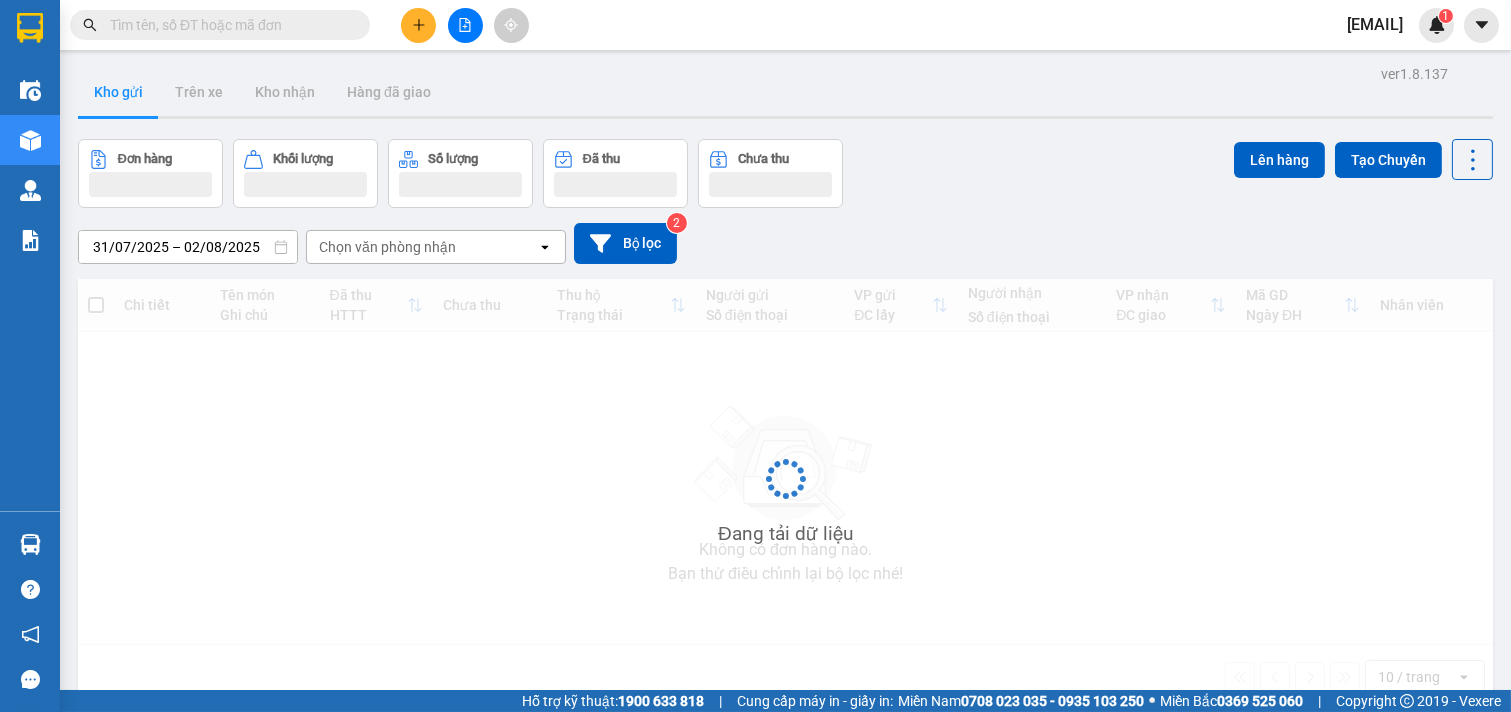 click at bounding box center (228, 25) 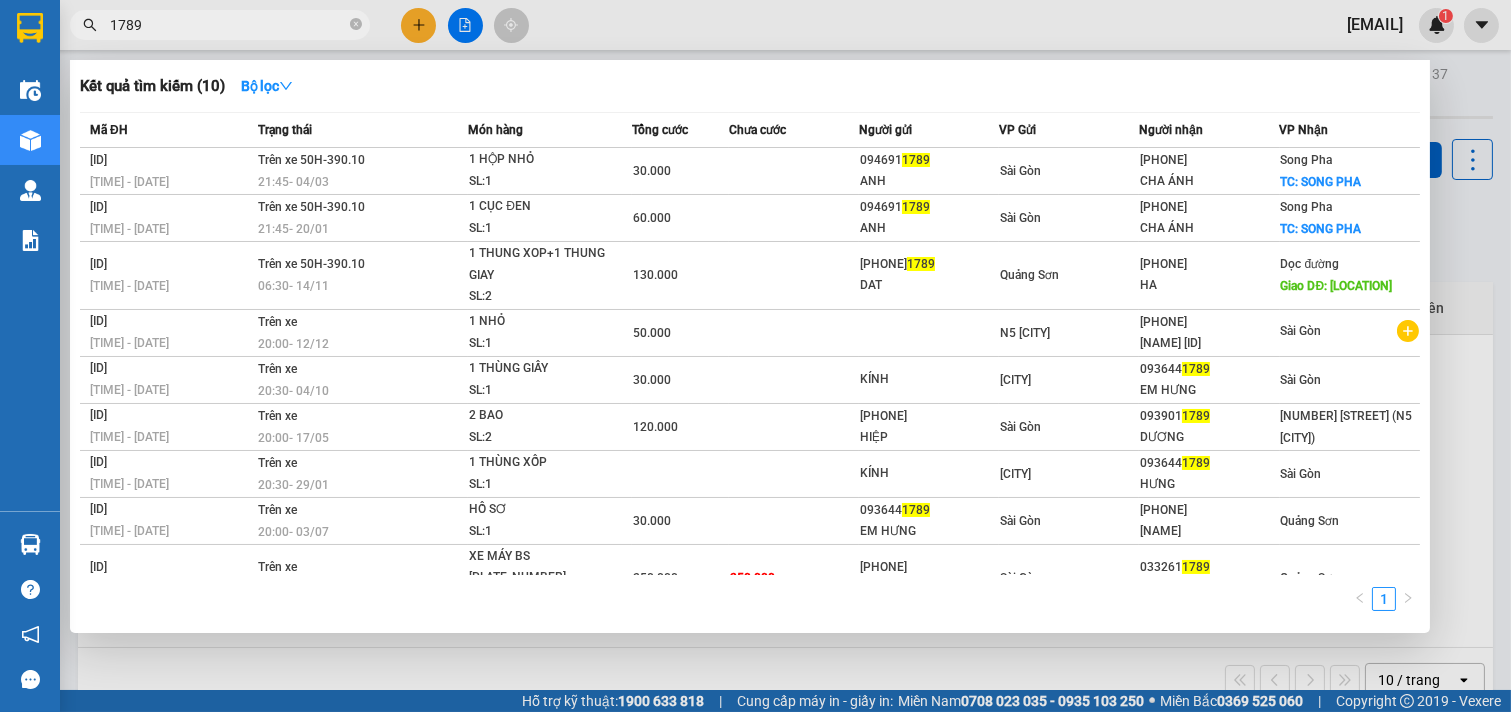 type on "1789" 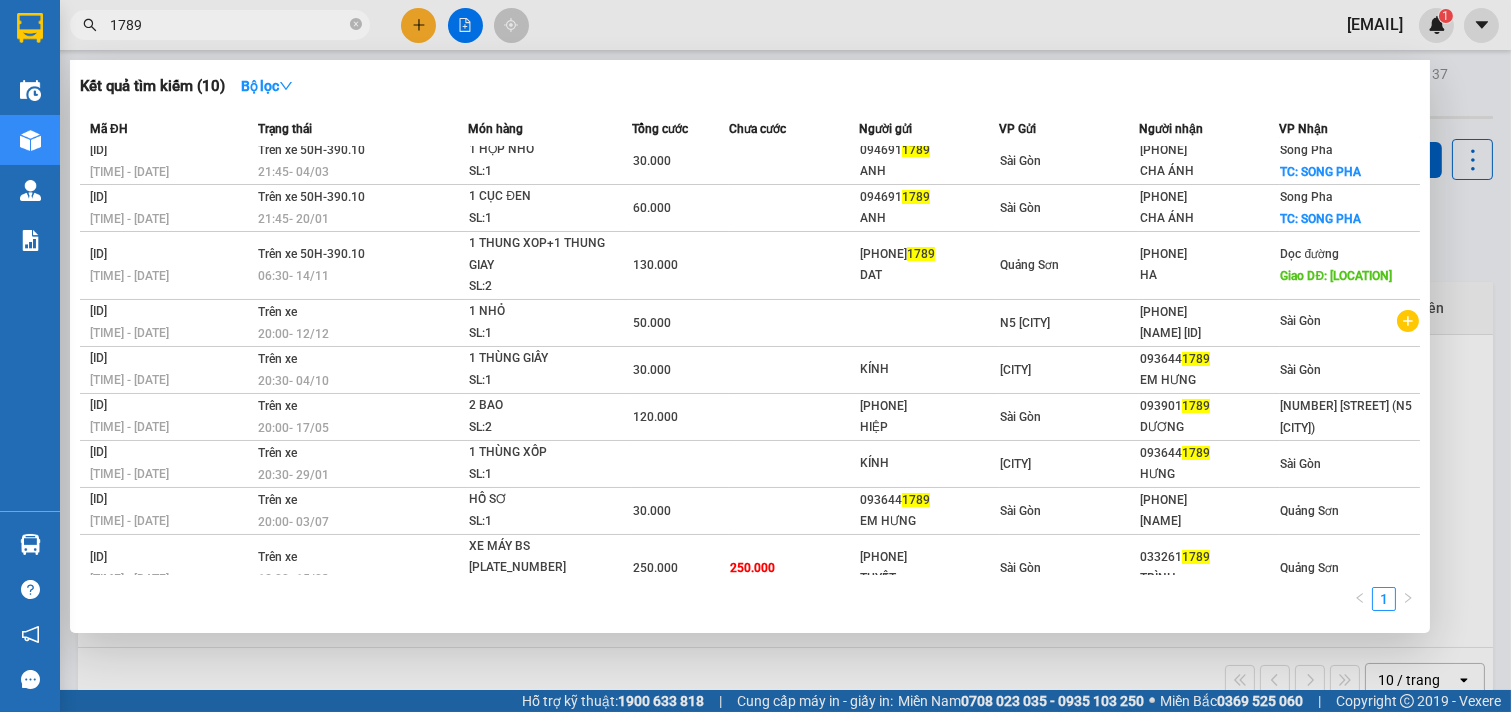 scroll, scrollTop: 0, scrollLeft: 0, axis: both 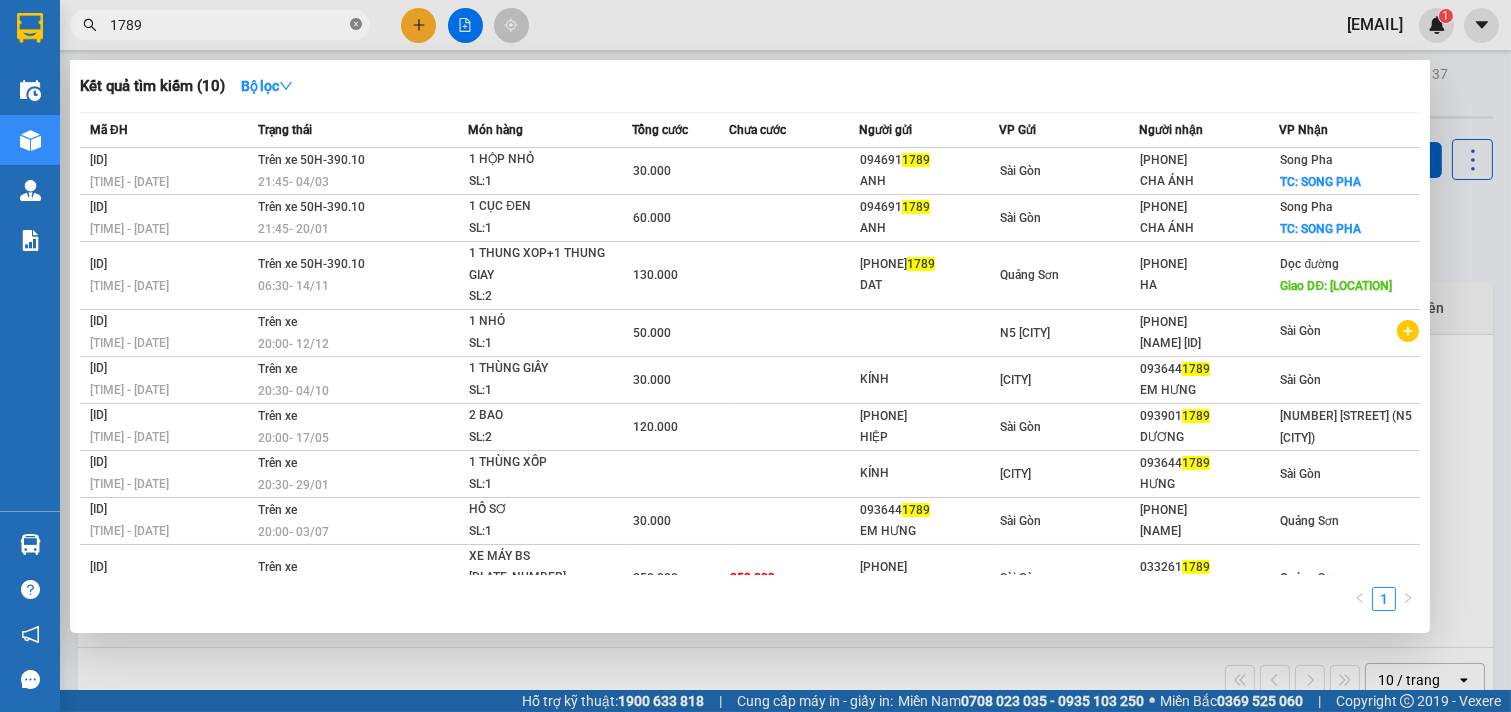 click 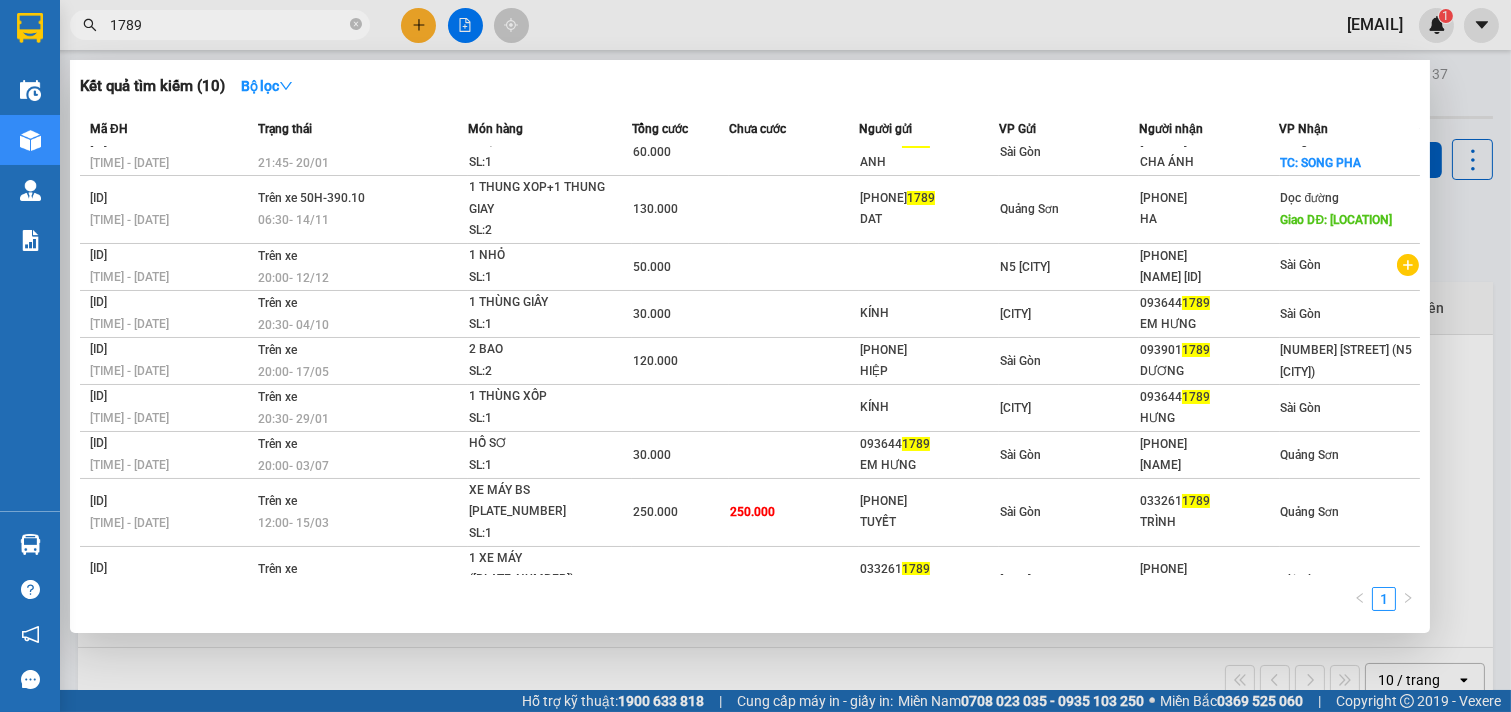 scroll, scrollTop: 0, scrollLeft: 0, axis: both 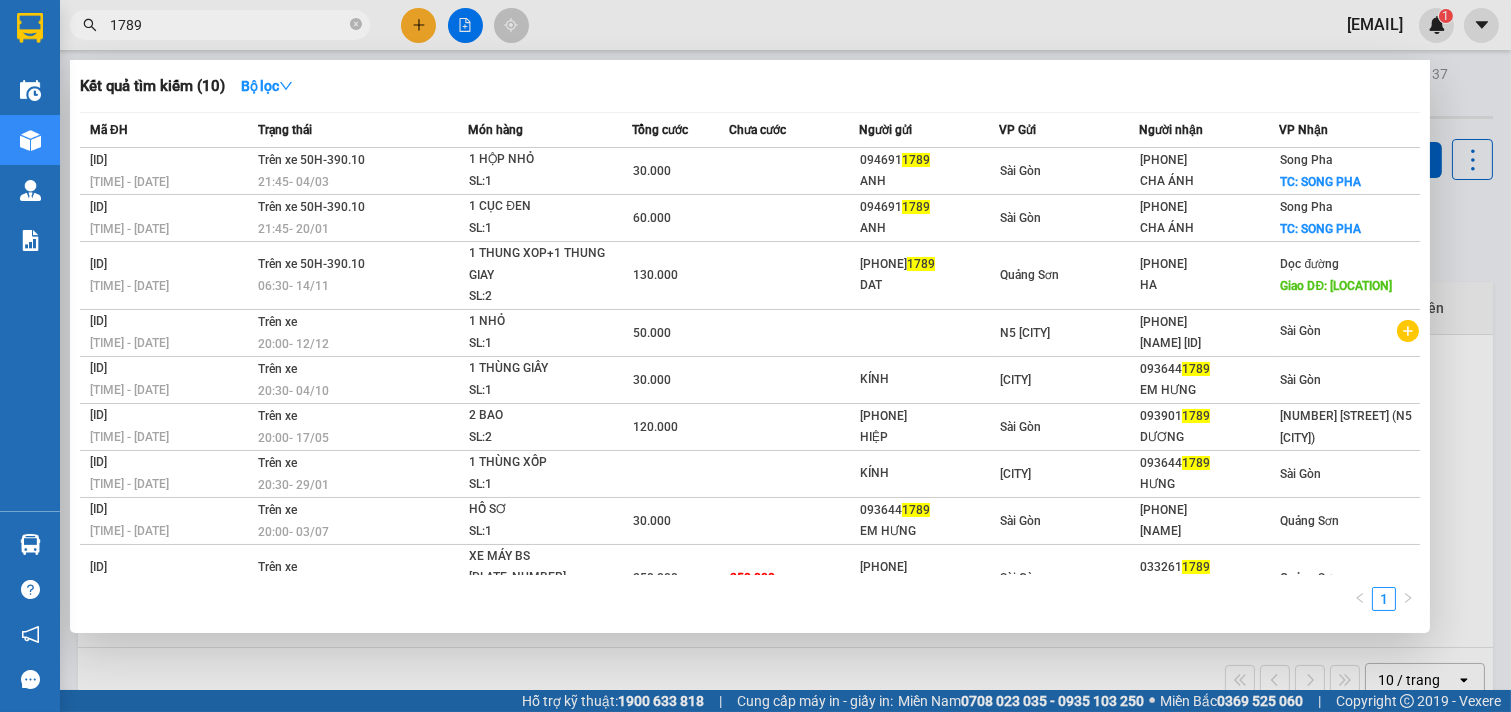 type on "1789" 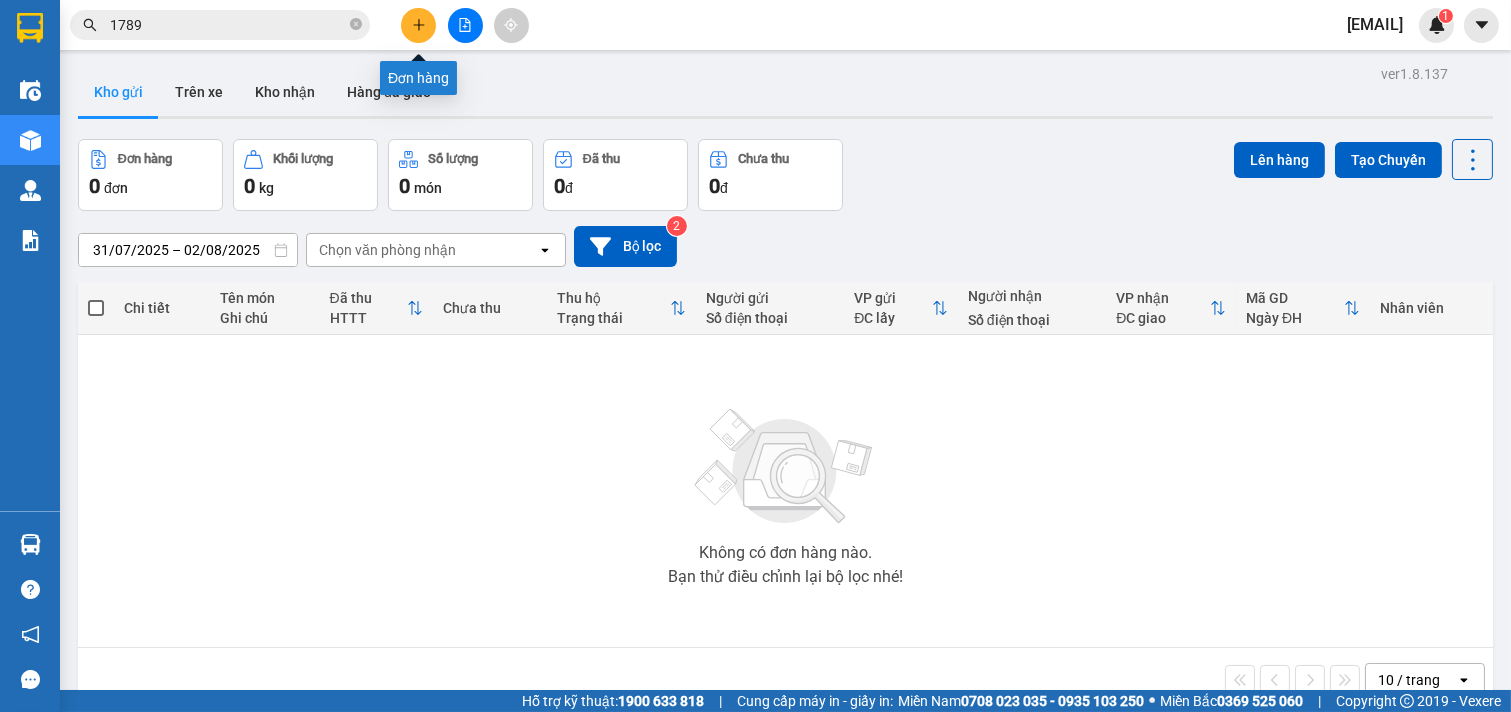 click 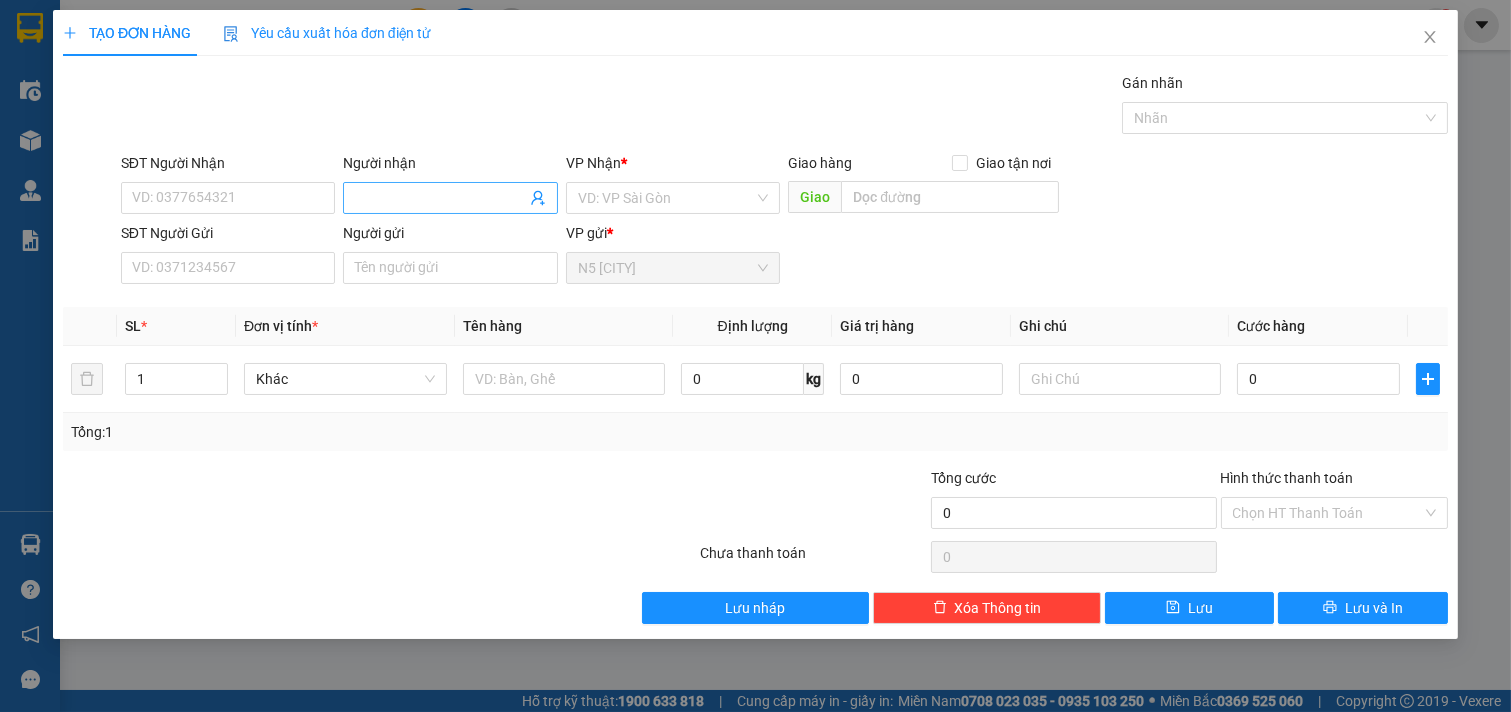 click on "Người nhận" at bounding box center (440, 198) 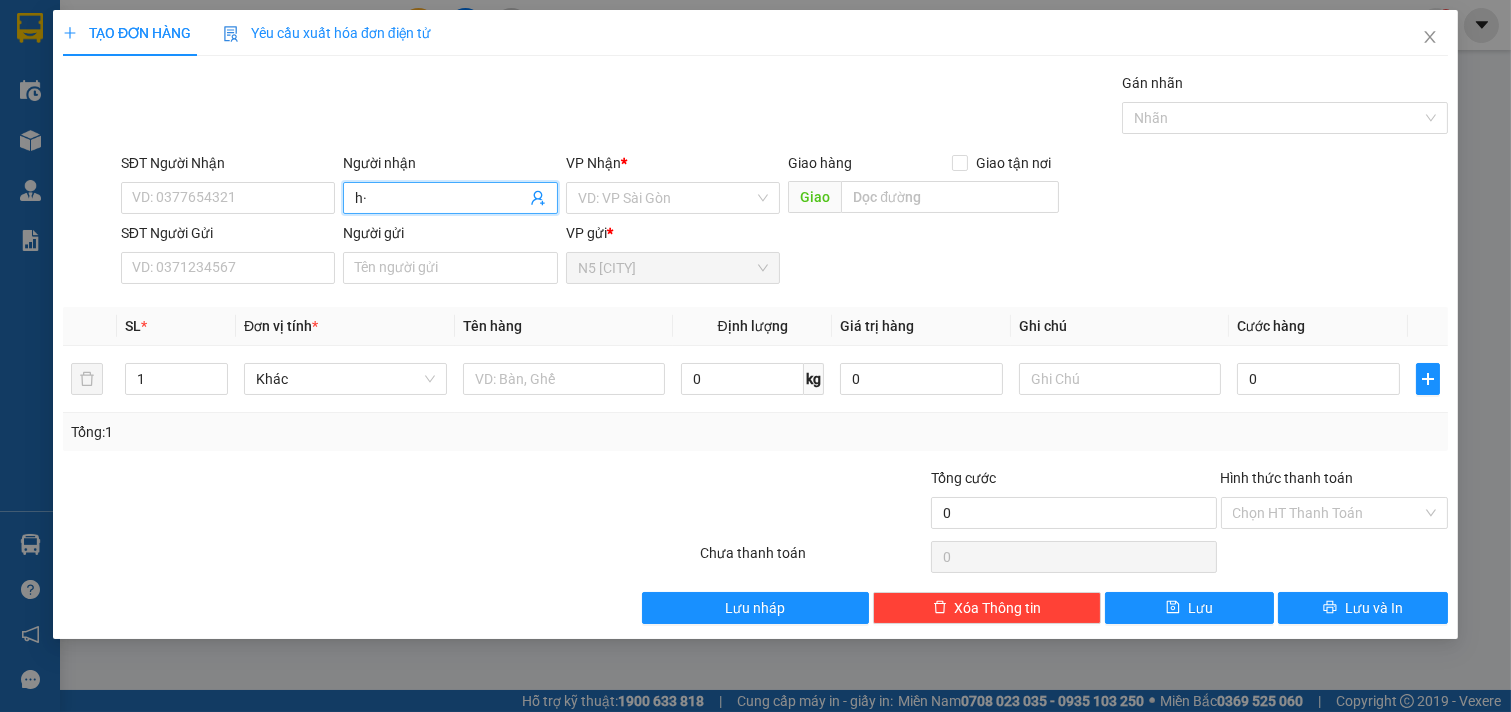 type on "h" 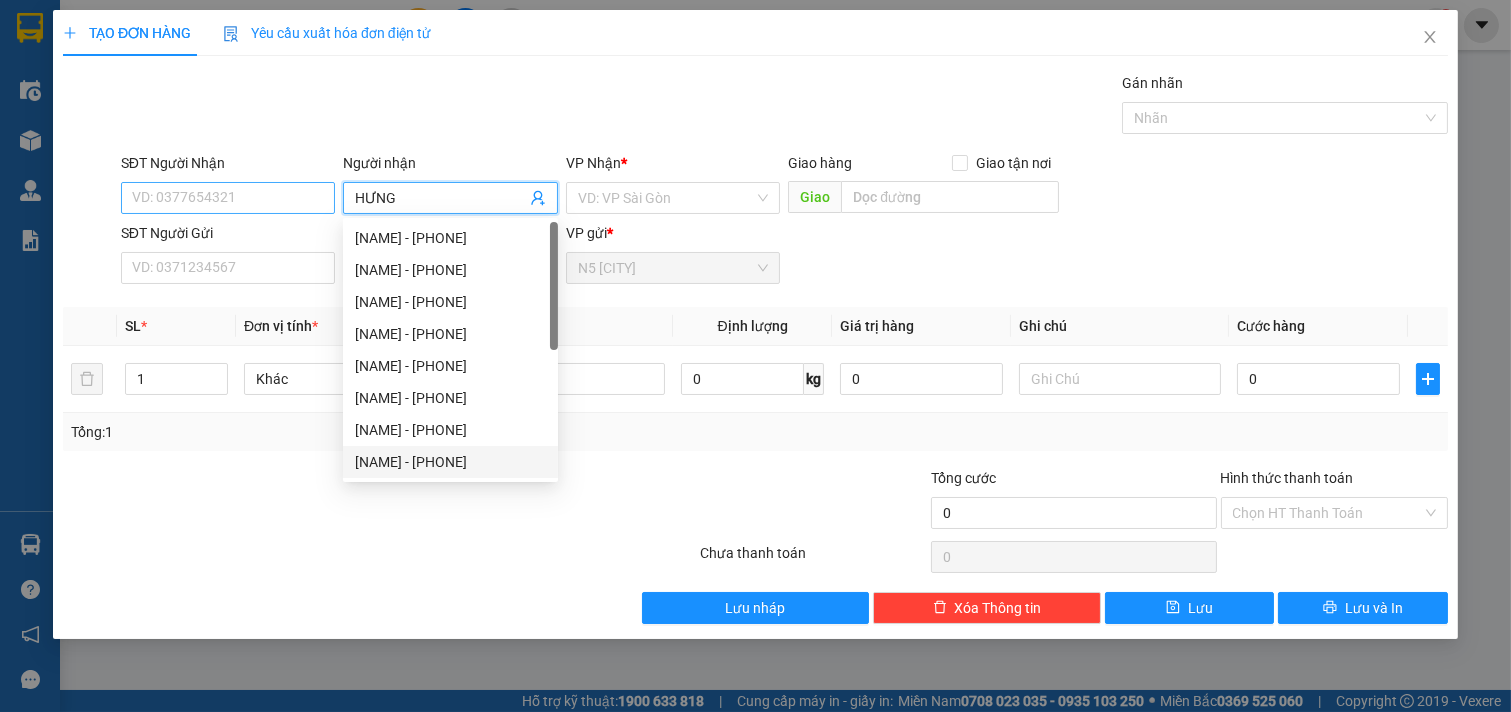 type on "HƯNG" 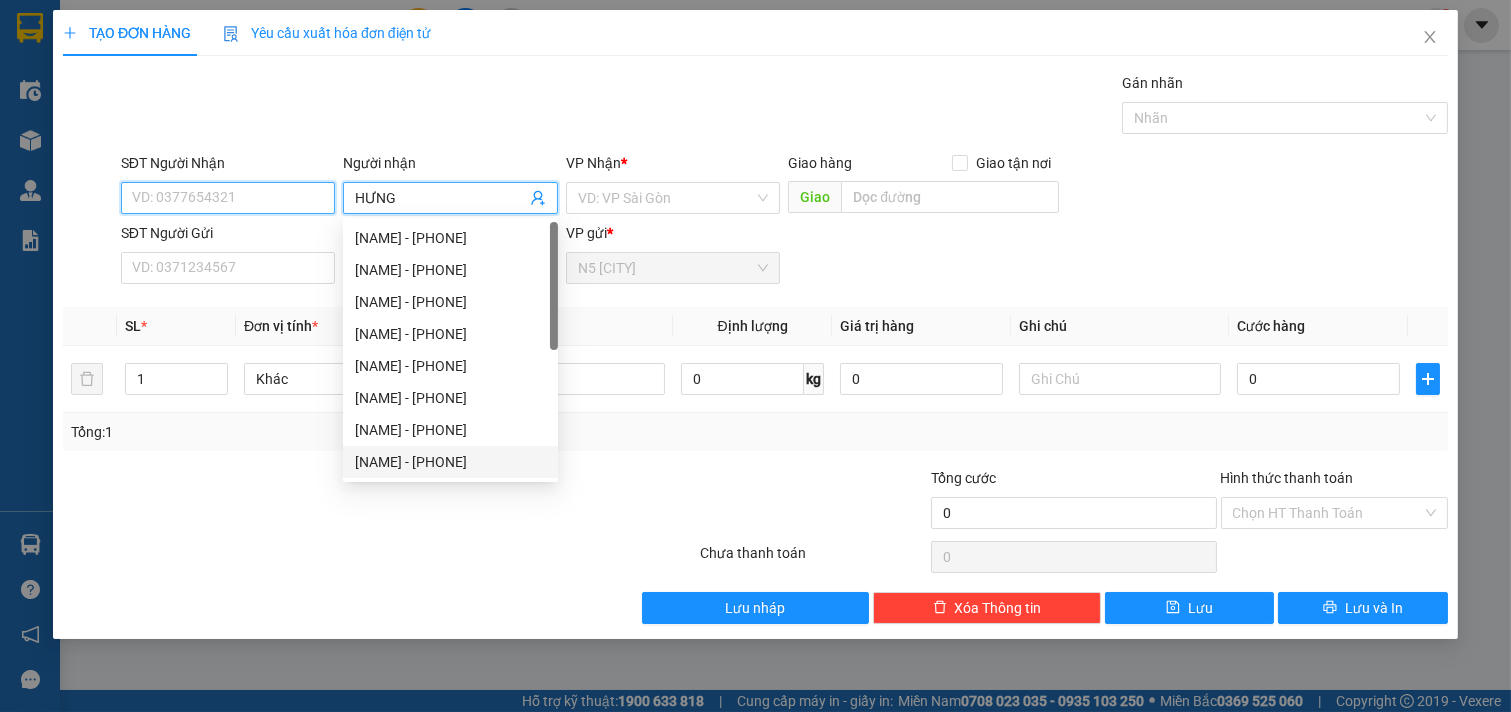 click on "SĐT Người Nhận" at bounding box center (228, 198) 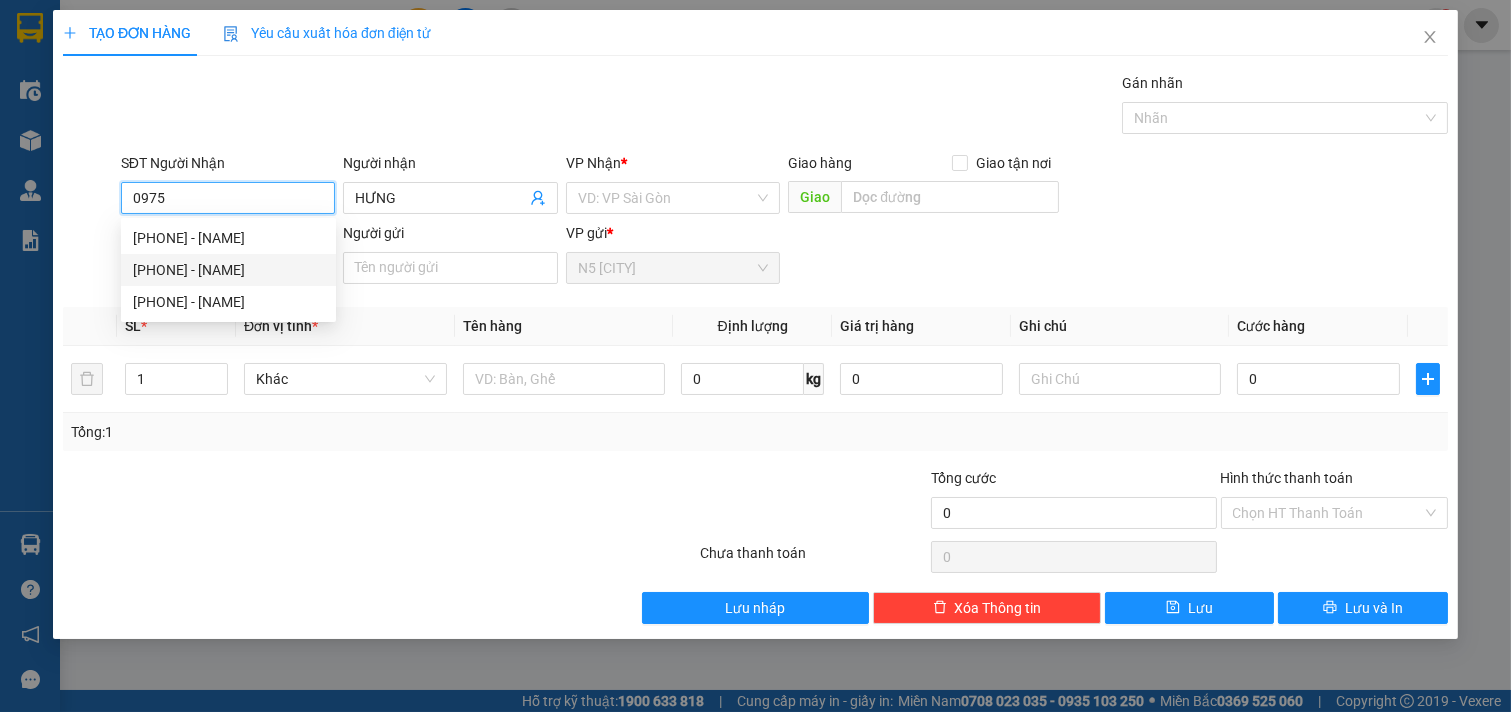 click on "[PHONE] - [NAME]" at bounding box center [228, 270] 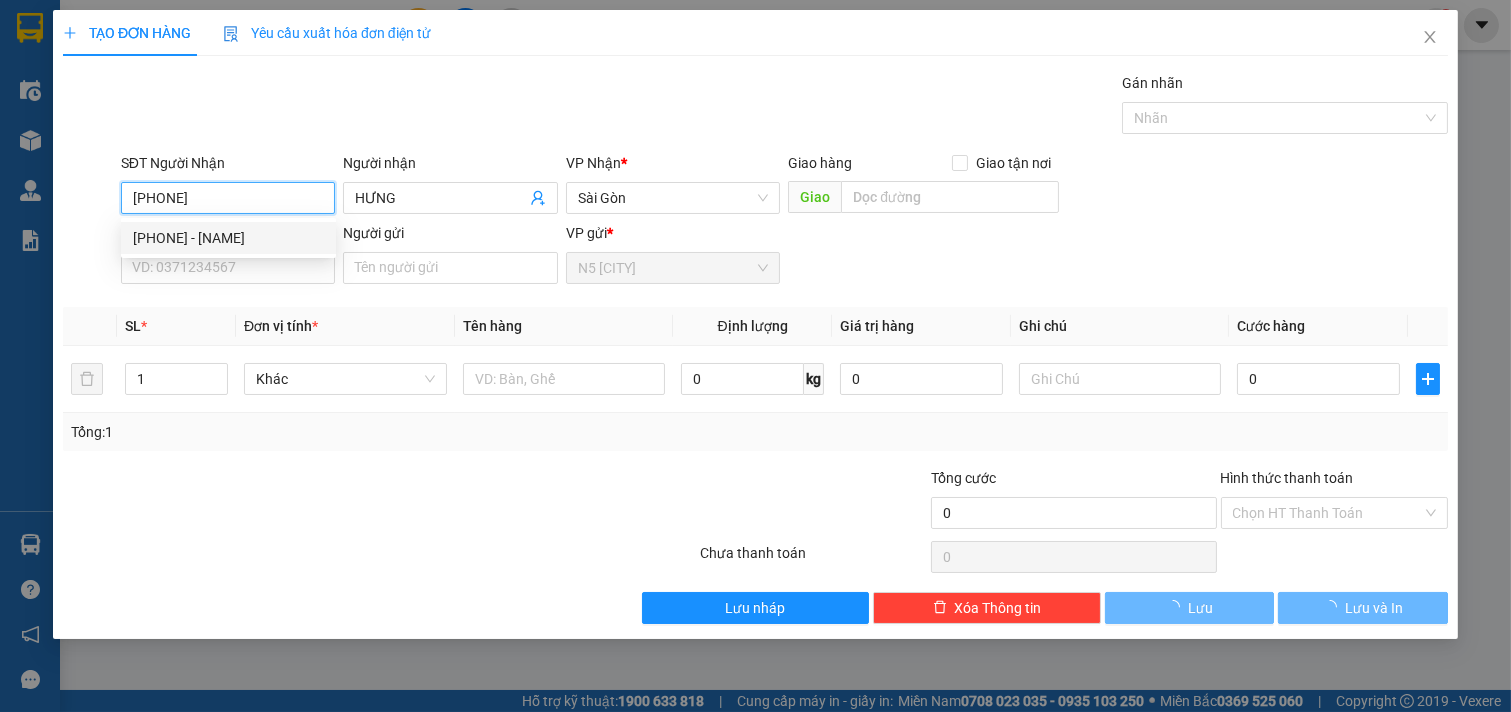 type on "60.000" 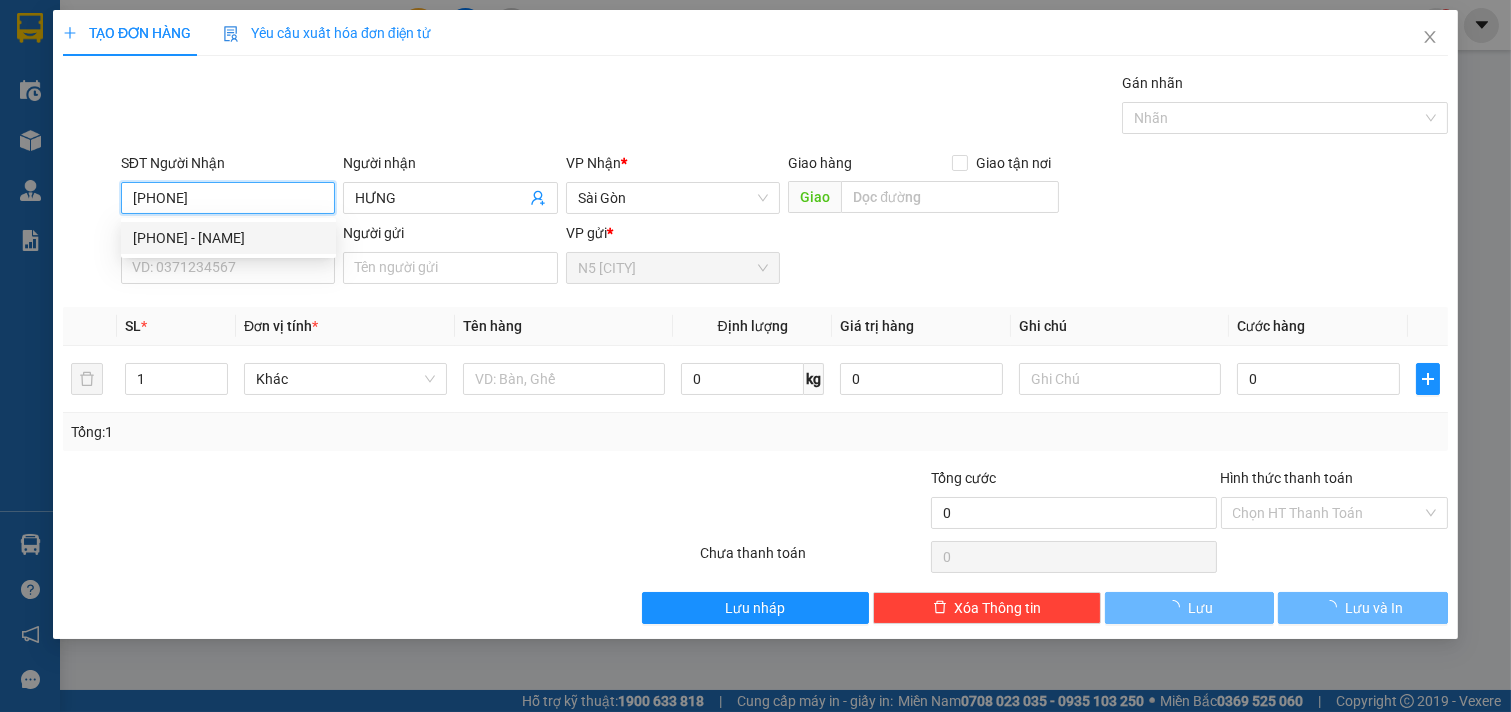 type on "60.000" 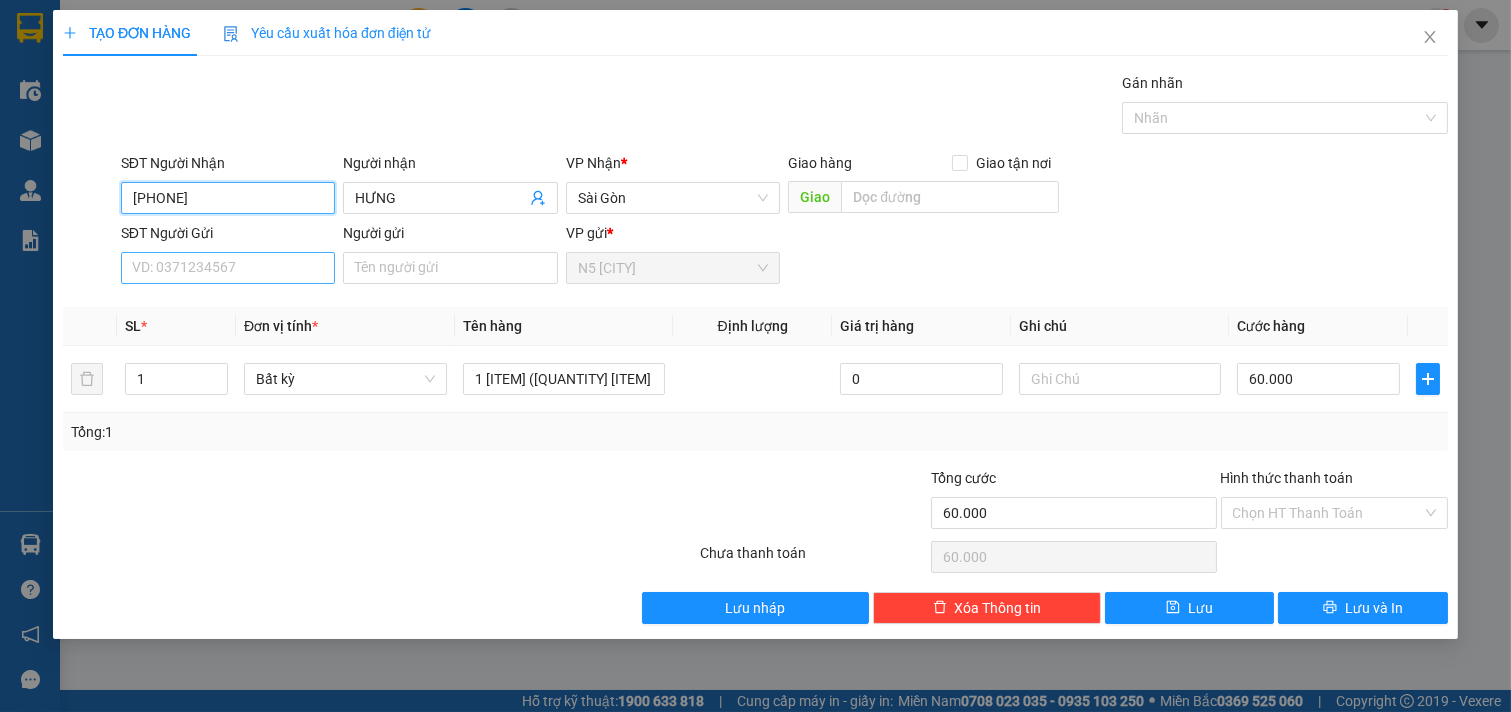 type on "[PHONE]" 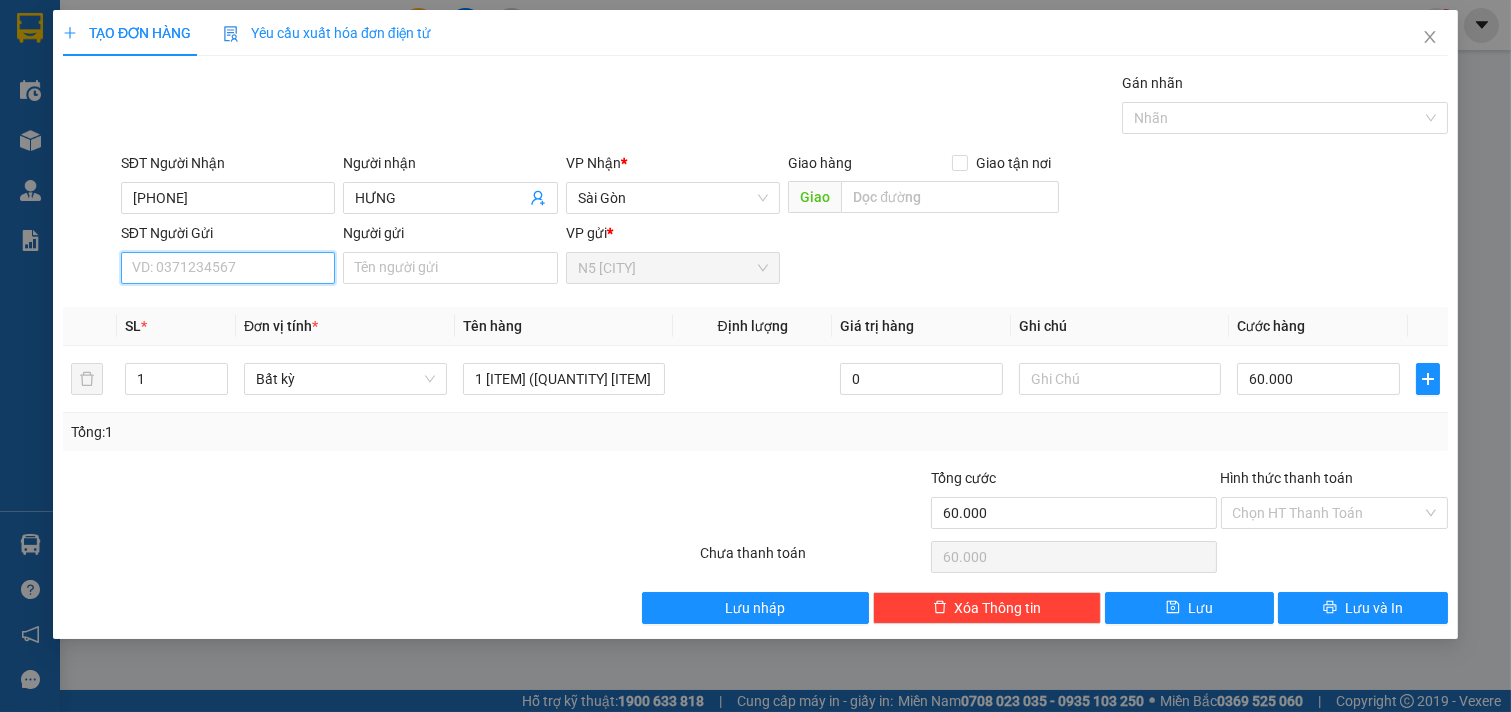 click on "SĐT Người Gửi" at bounding box center [228, 268] 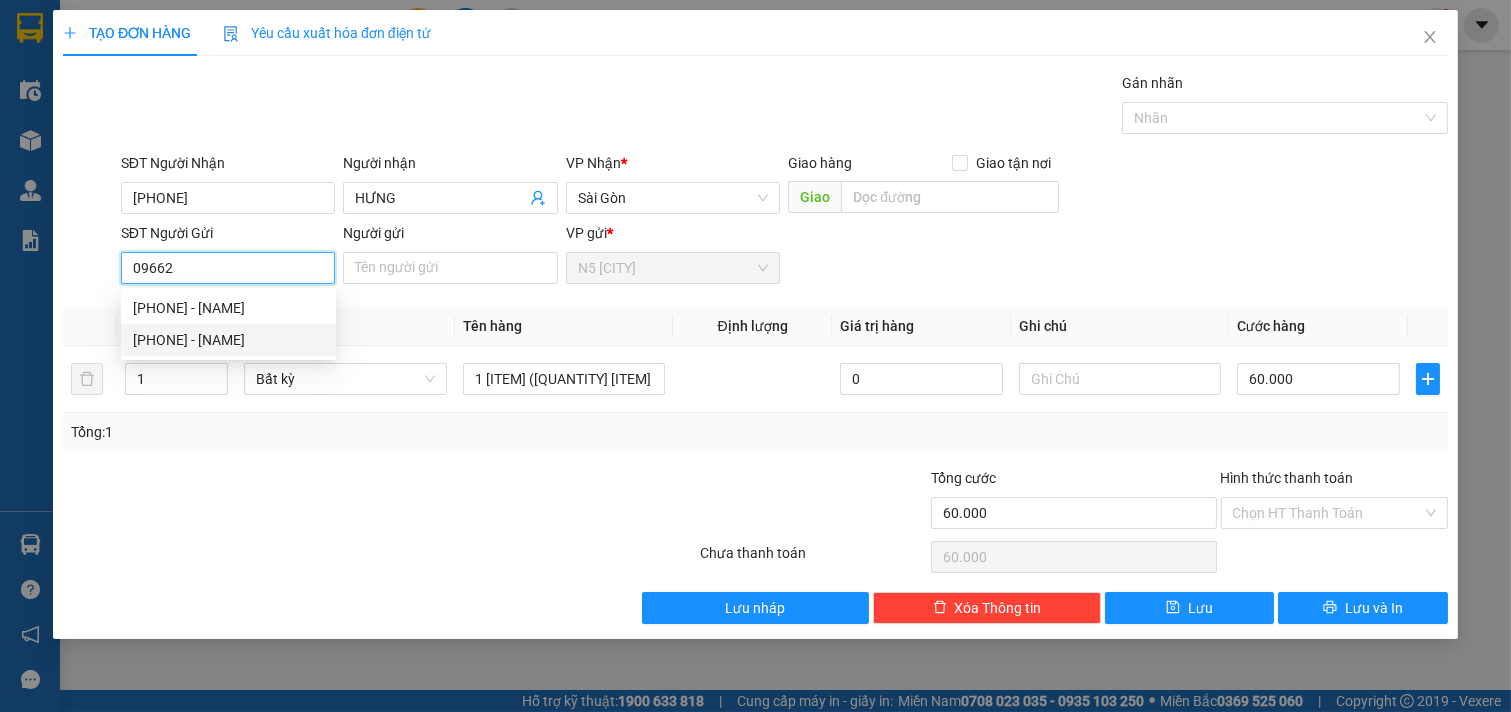 click on "[PHONE] - [NAME]" at bounding box center (228, 340) 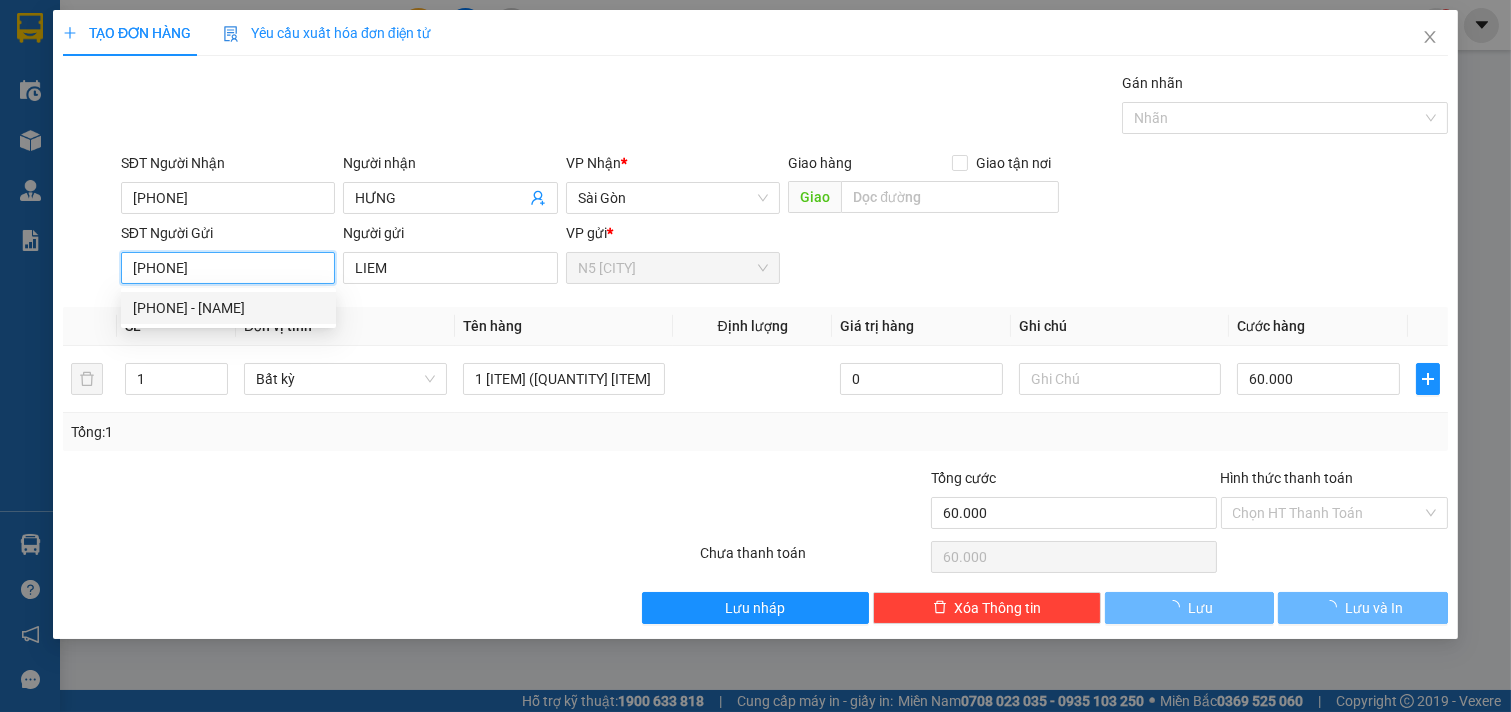 type on "50.000" 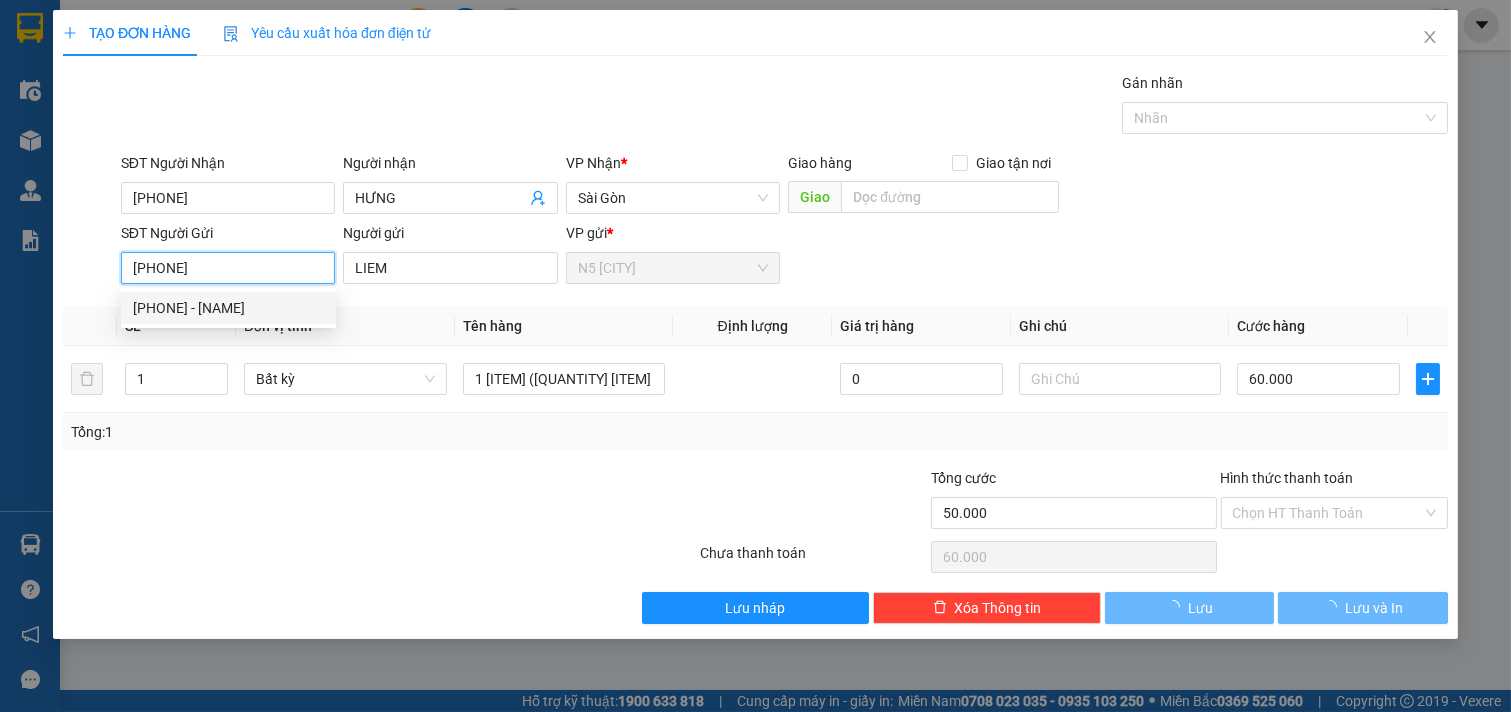 type on "50.000" 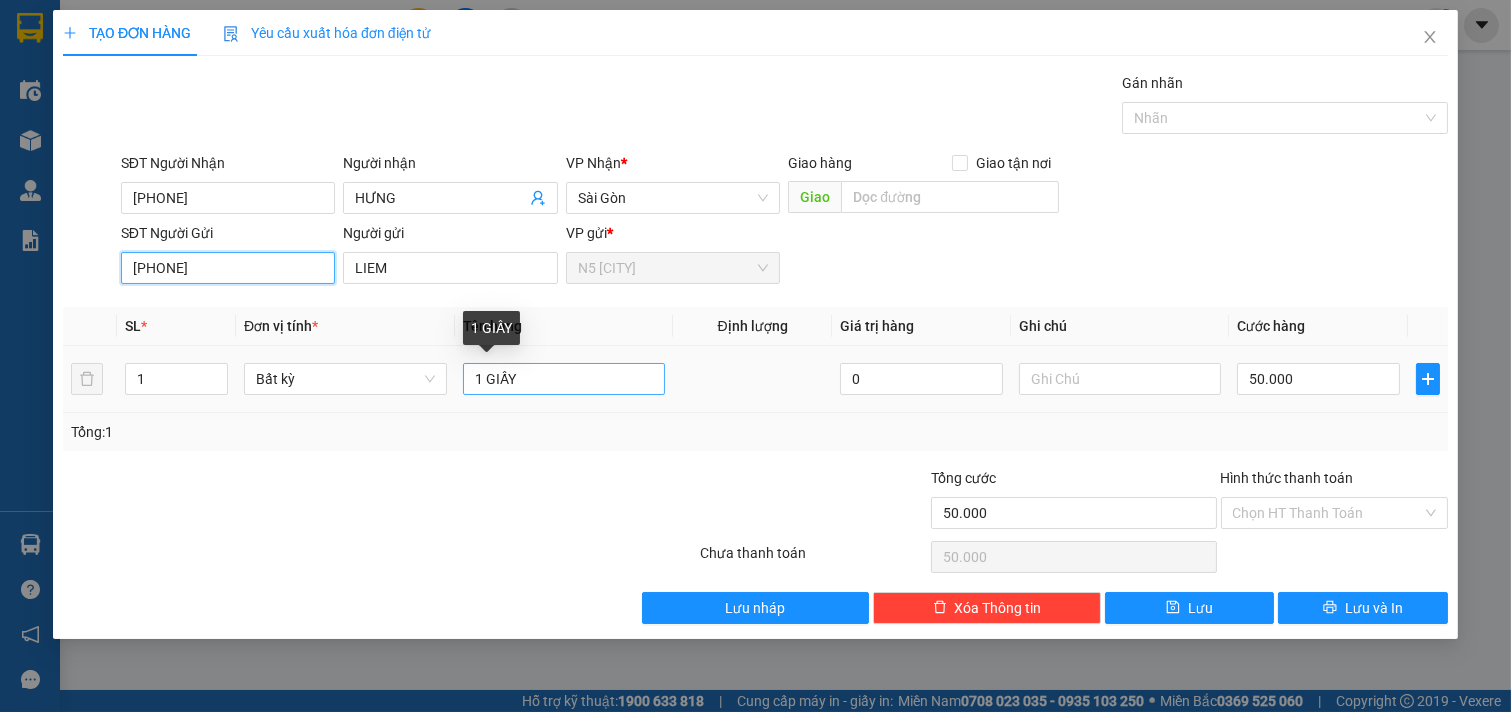 type on "[PHONE]" 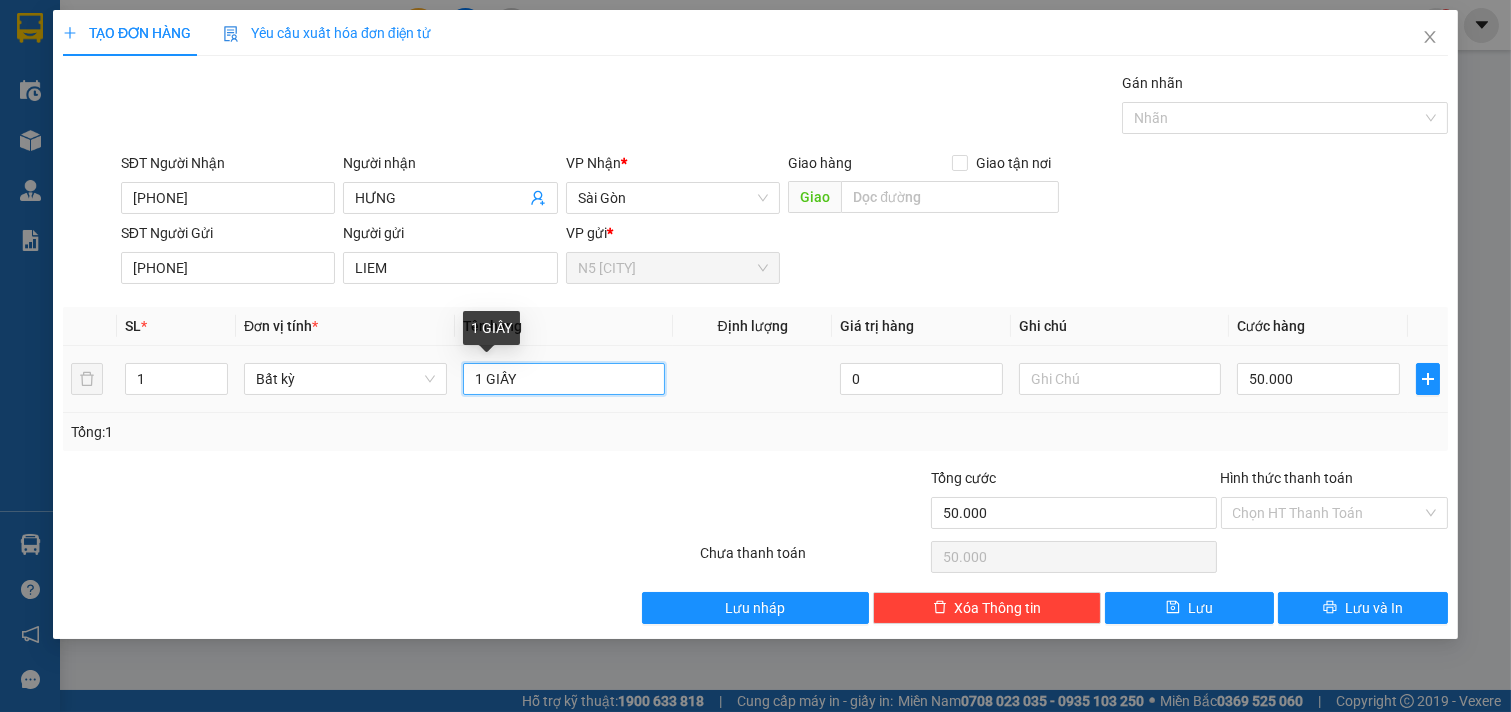 click on "1 GIẤY" at bounding box center [564, 379] 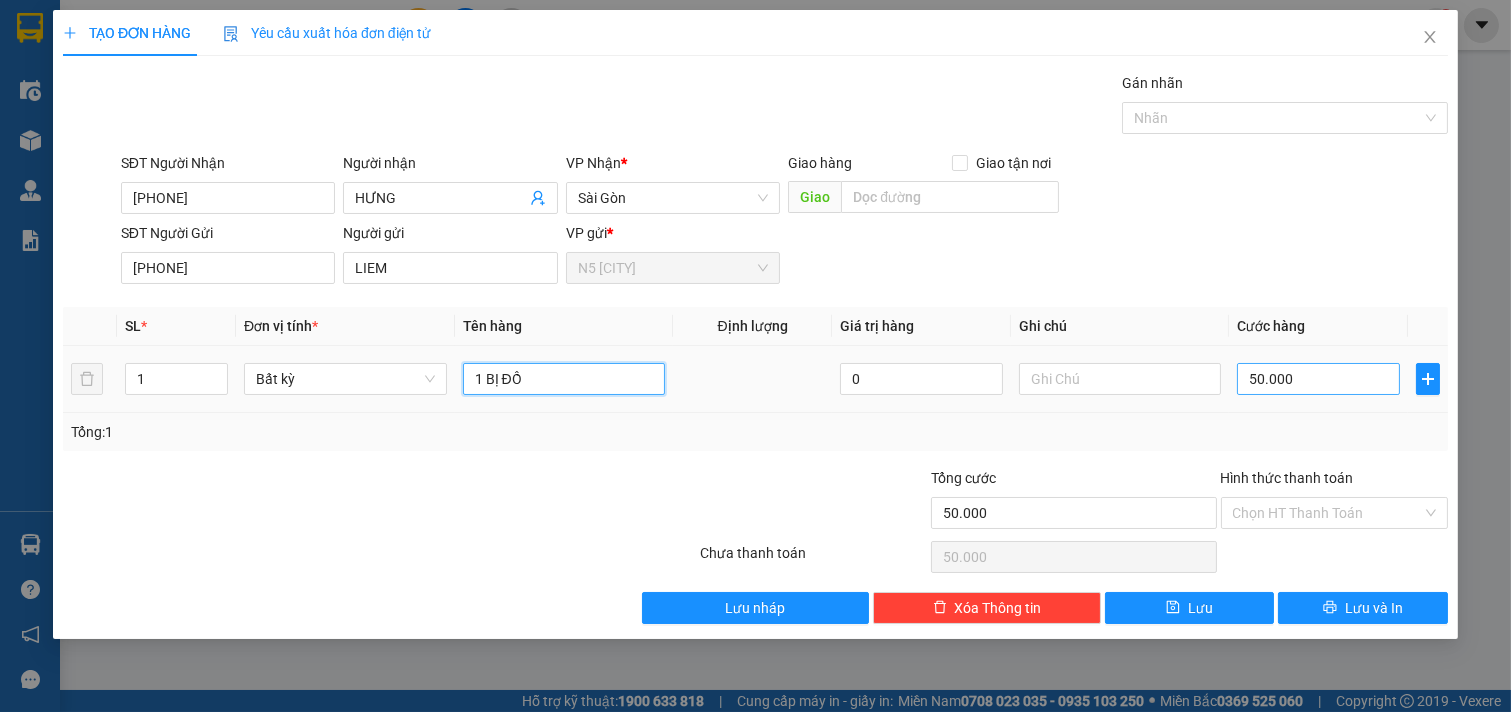 type on "1 BỊ ĐỒ" 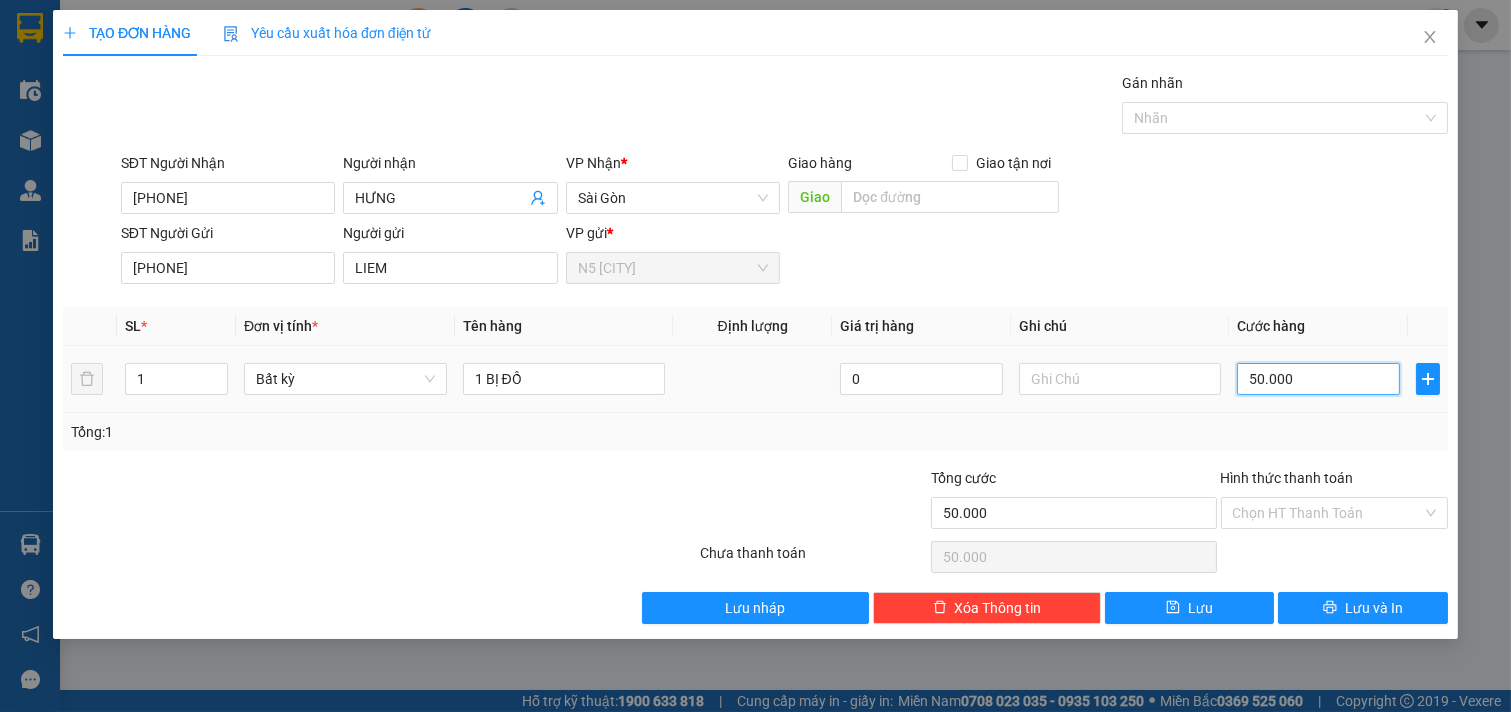 click on "50.000" at bounding box center [1318, 379] 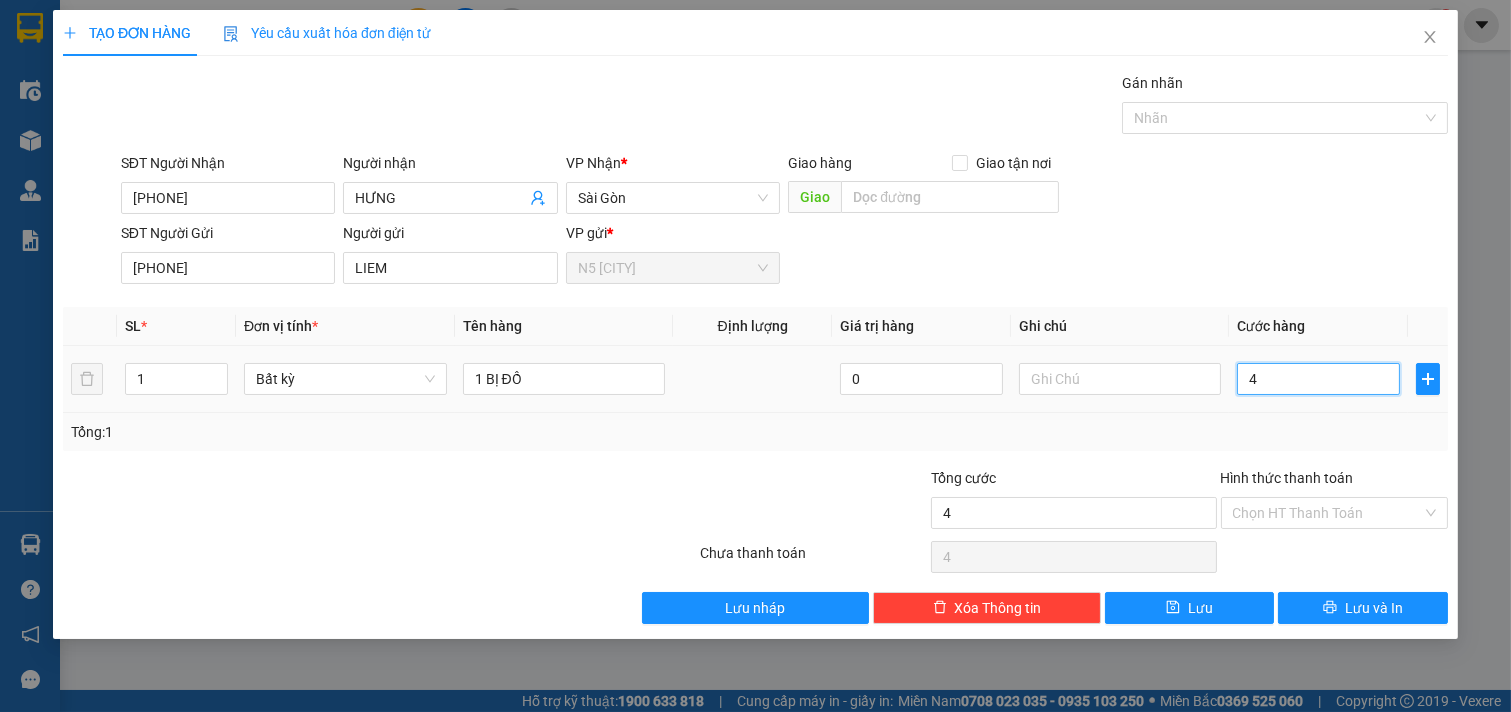 type on "40" 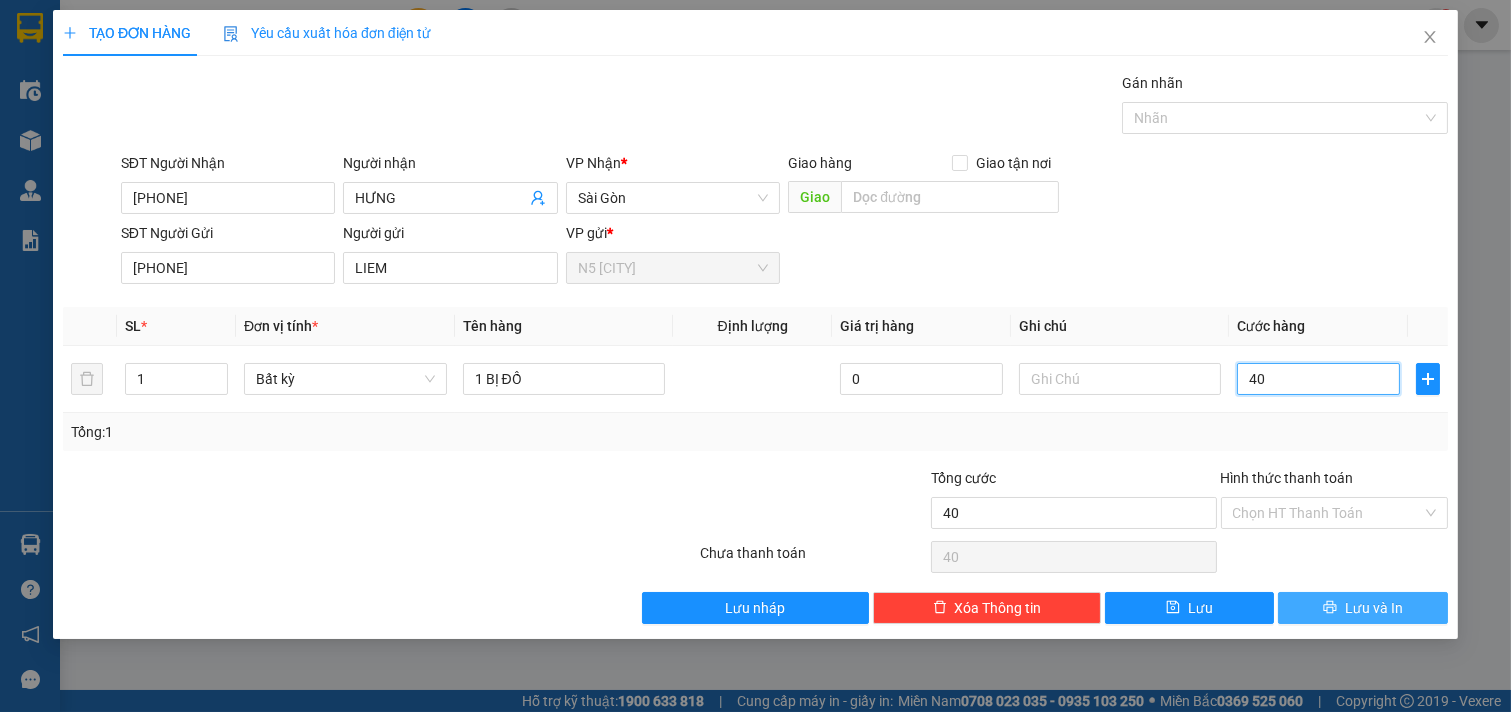 type on "40" 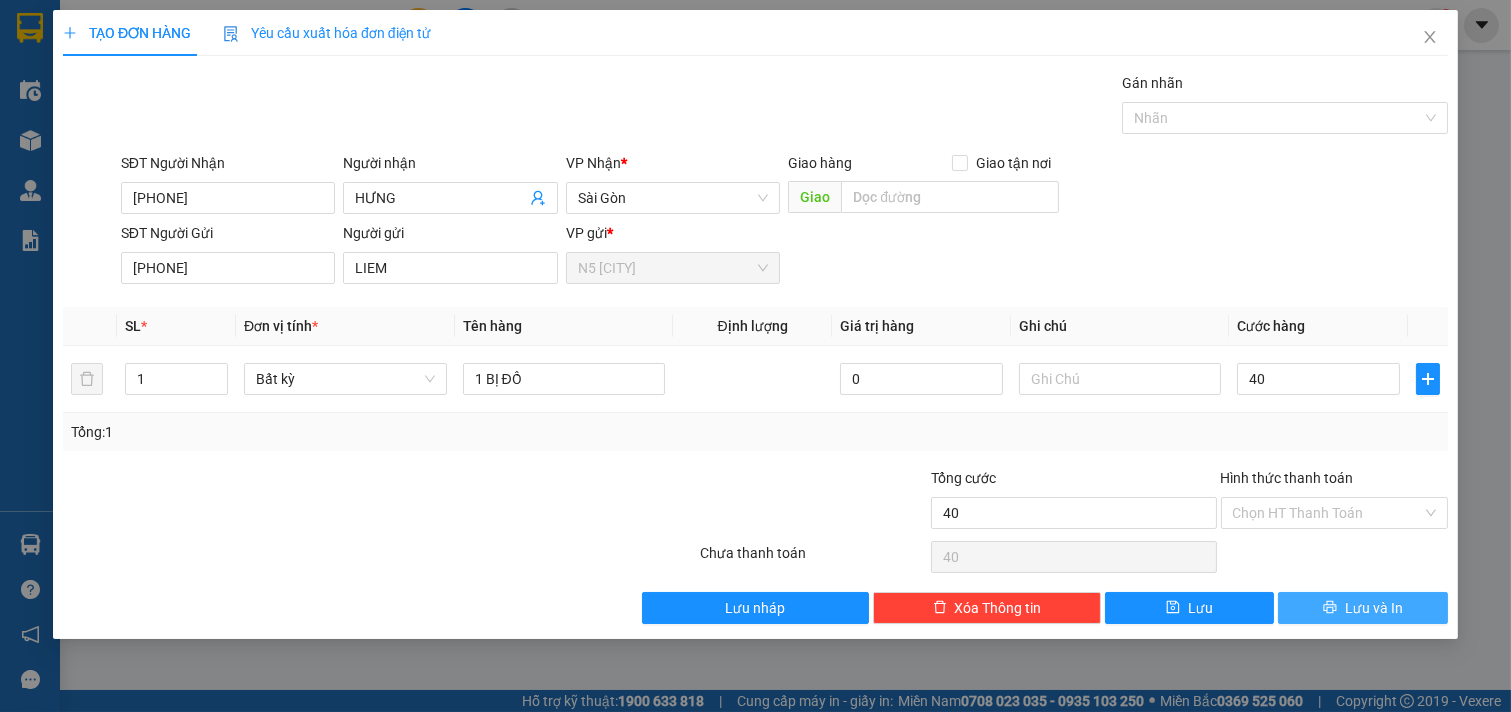 type on "40.000" 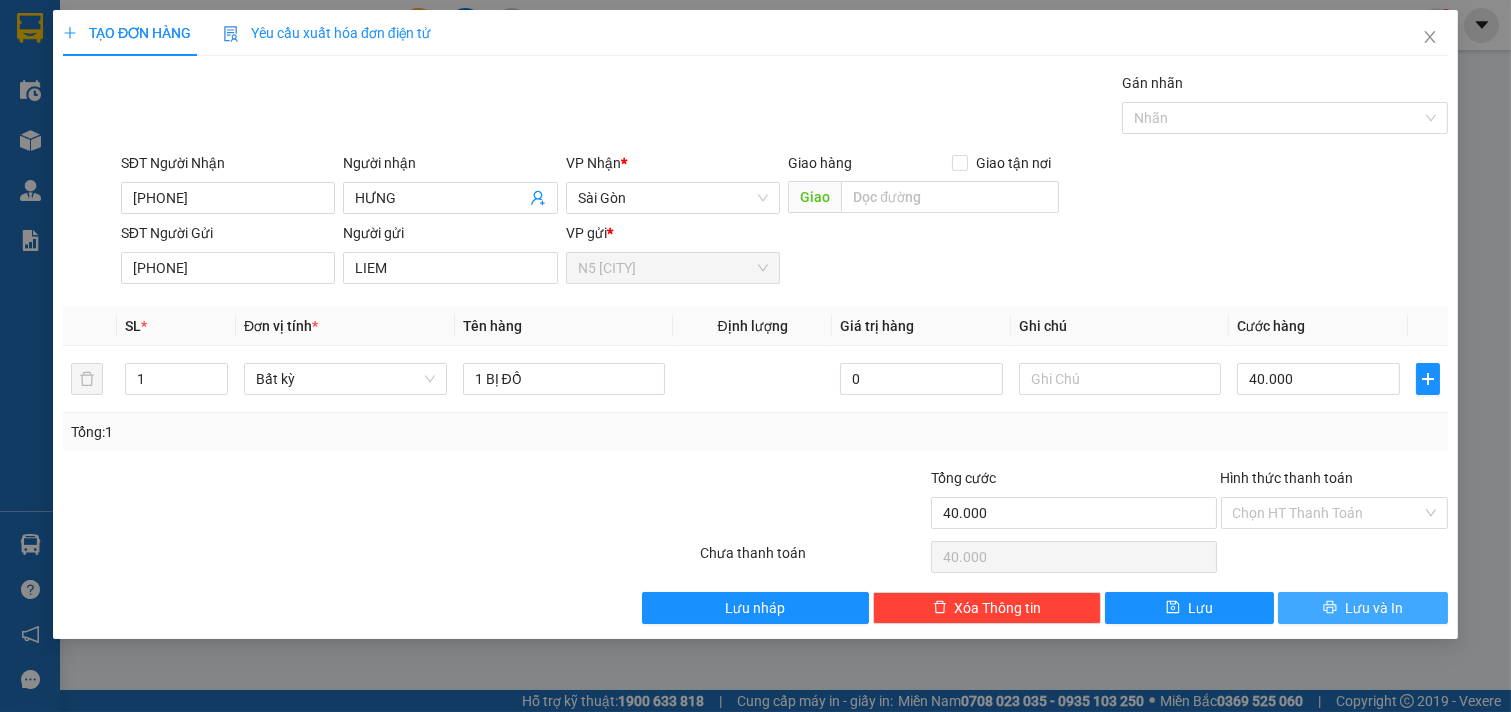 click on "Lưu và In" at bounding box center (1374, 608) 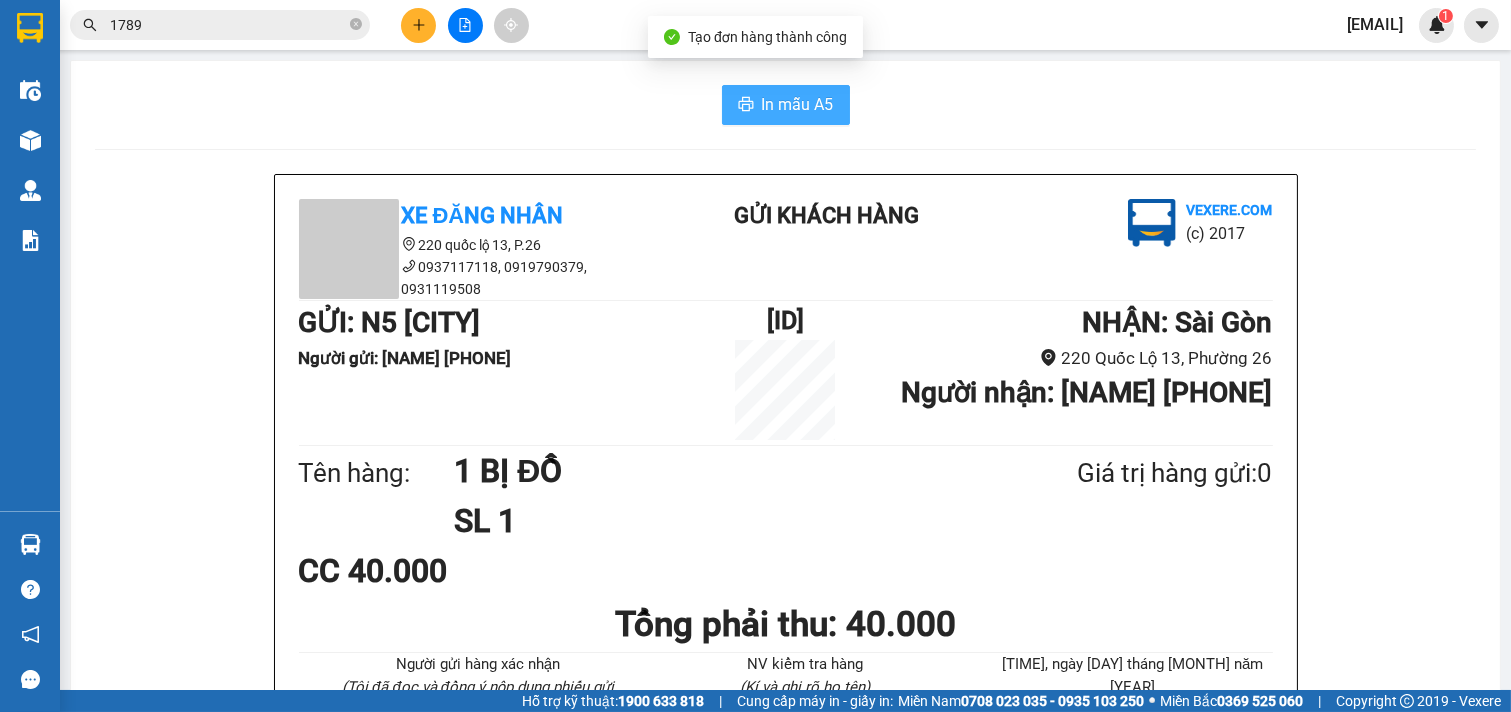 click on "In mẫu A5" at bounding box center [798, 104] 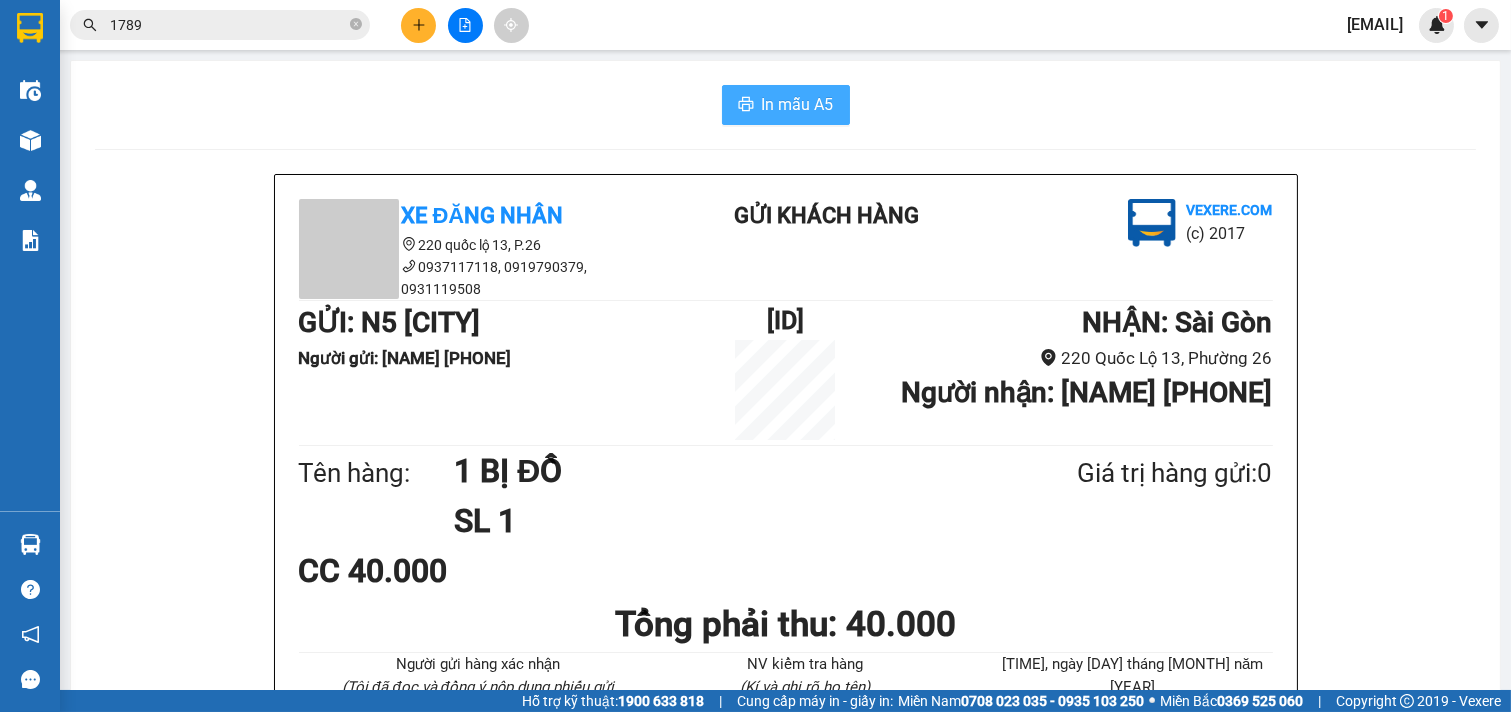 scroll, scrollTop: 0, scrollLeft: 0, axis: both 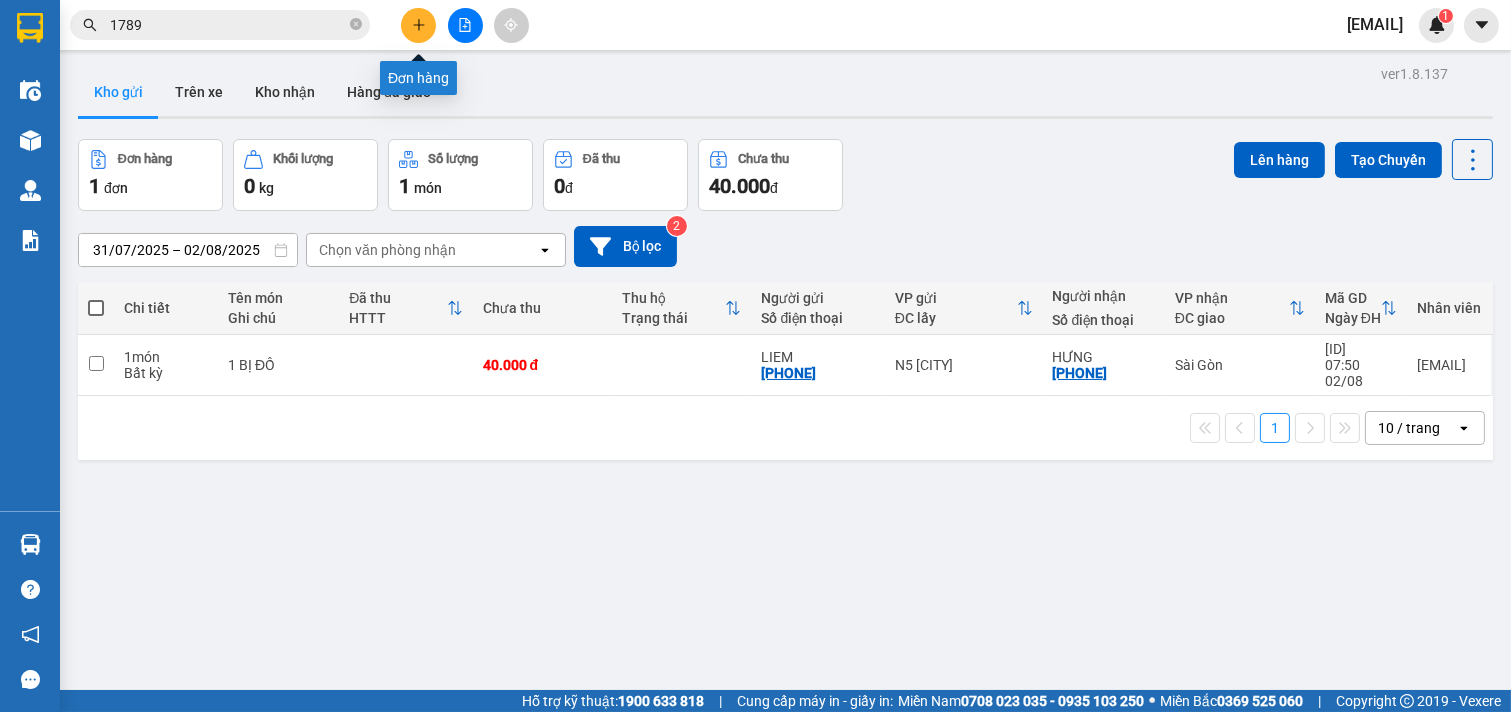 click 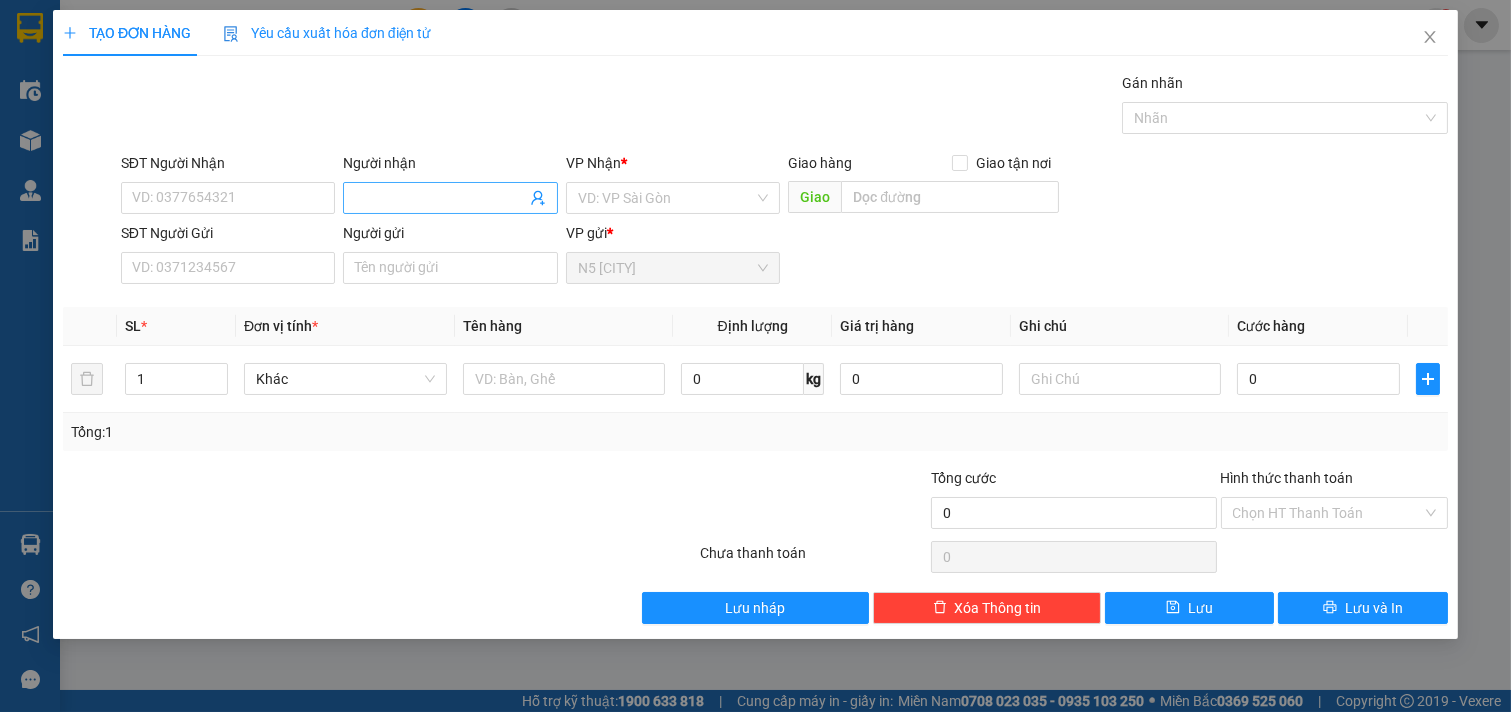 click on "Người nhận" at bounding box center (440, 198) 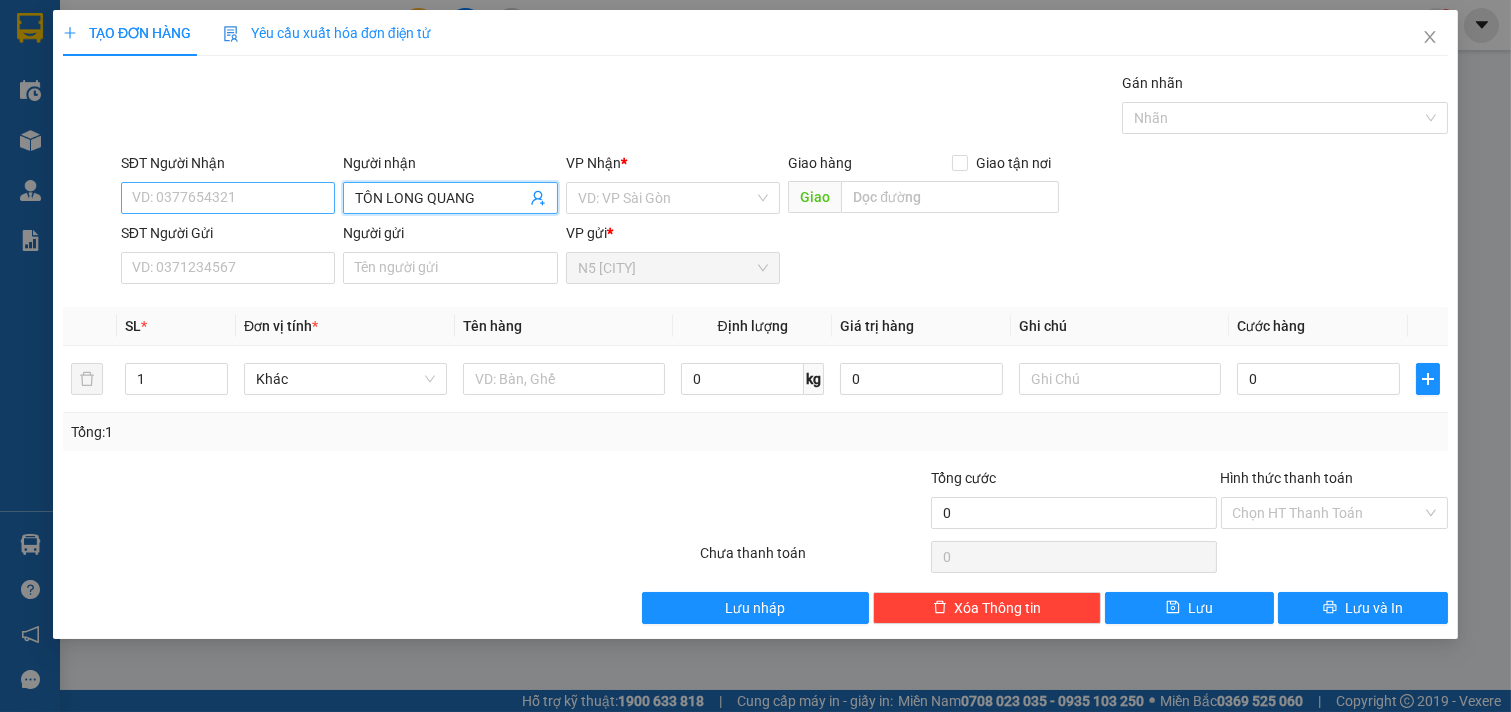 type on "TÔN LONG QUANG" 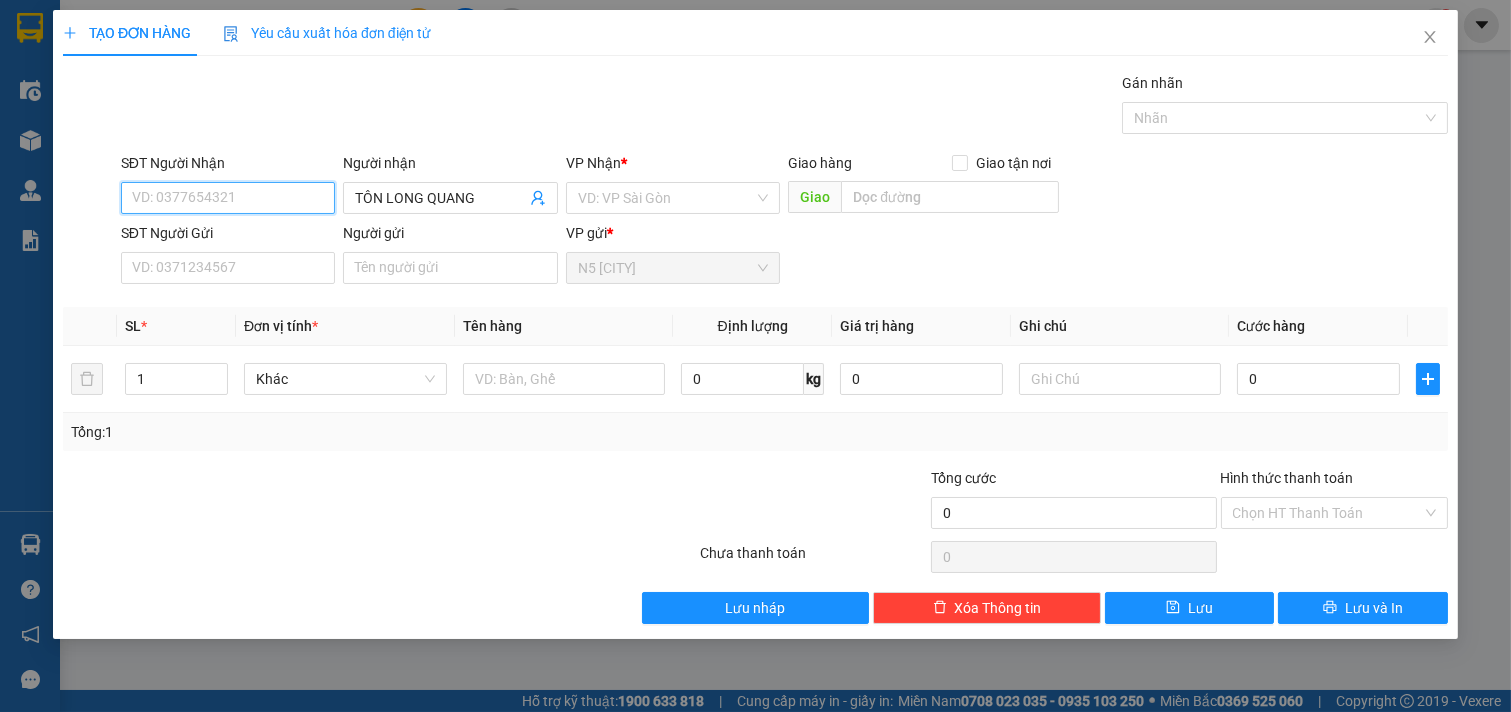 click on "SĐT Người Nhận" at bounding box center [228, 198] 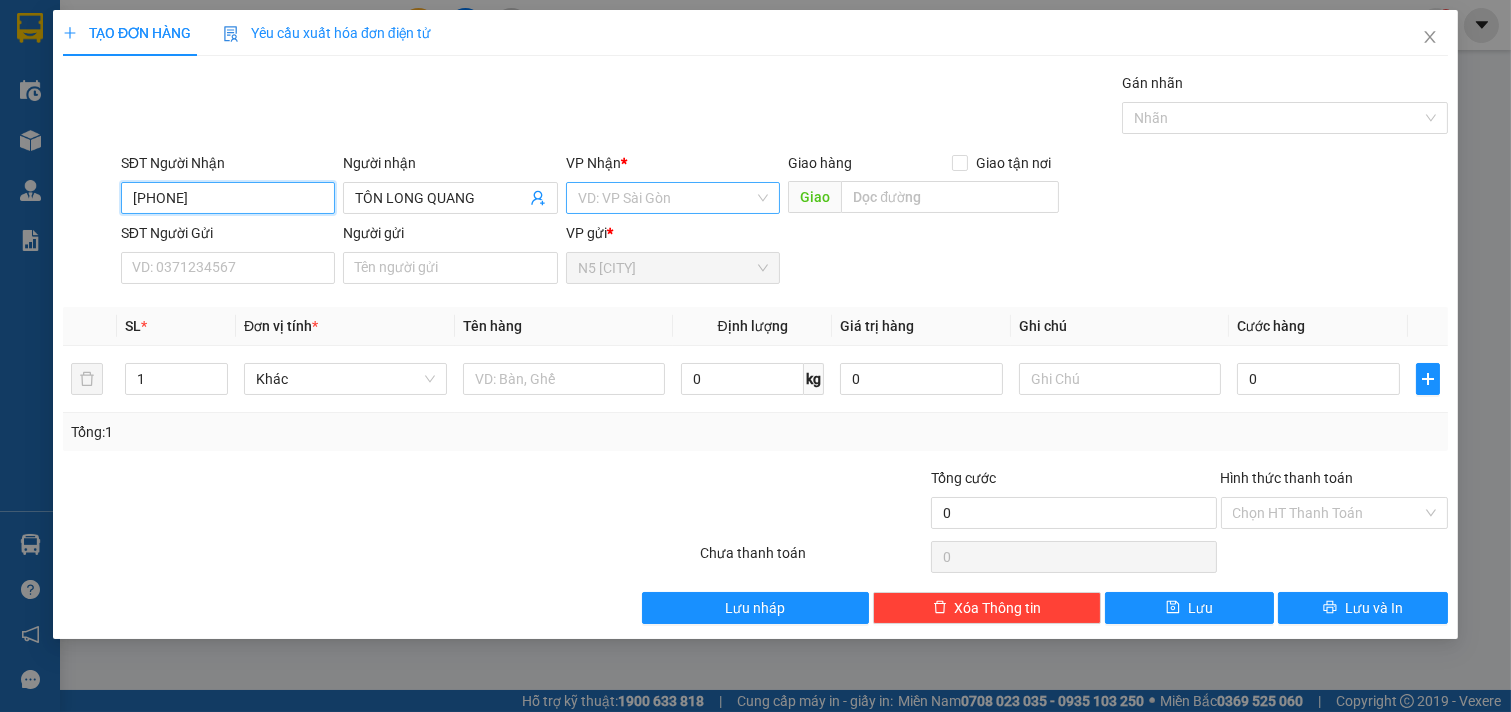 type on "[PHONE]" 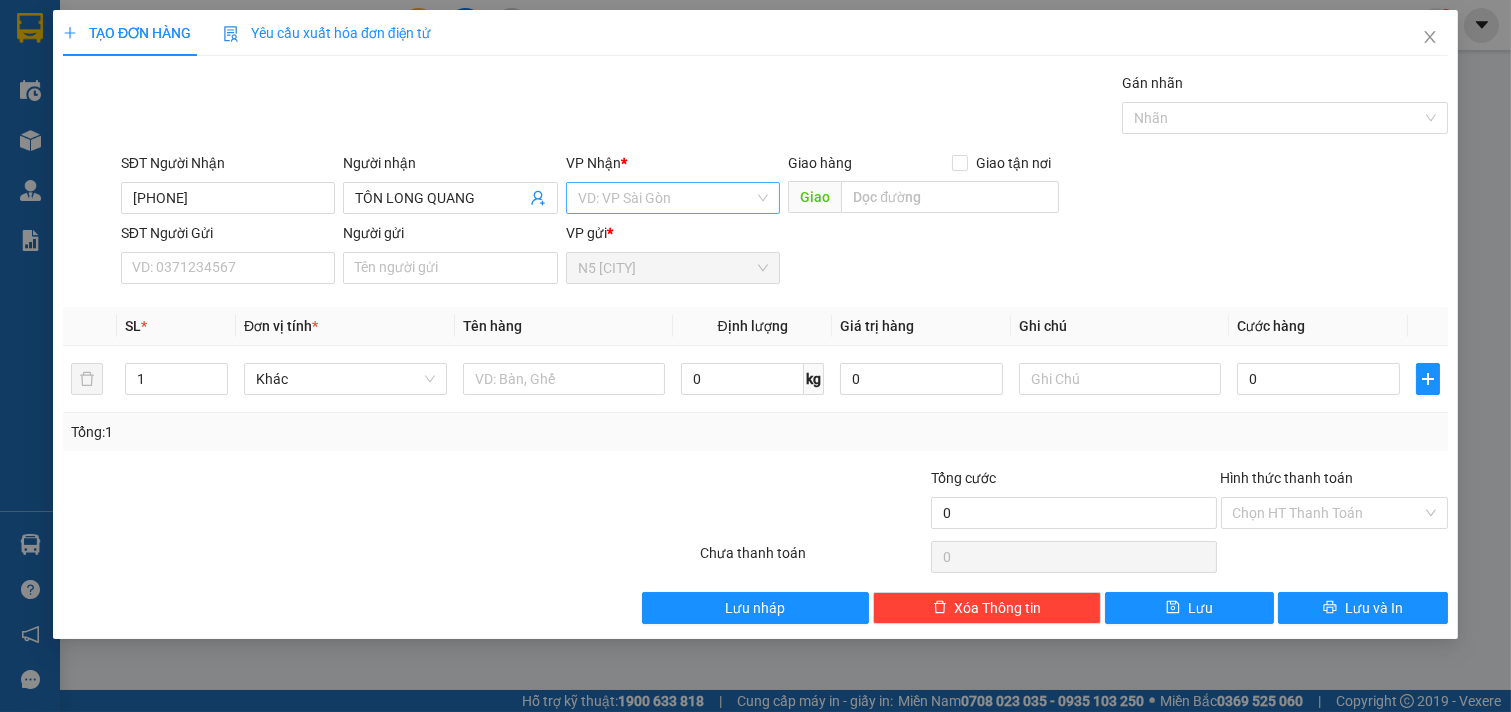 click at bounding box center [666, 198] 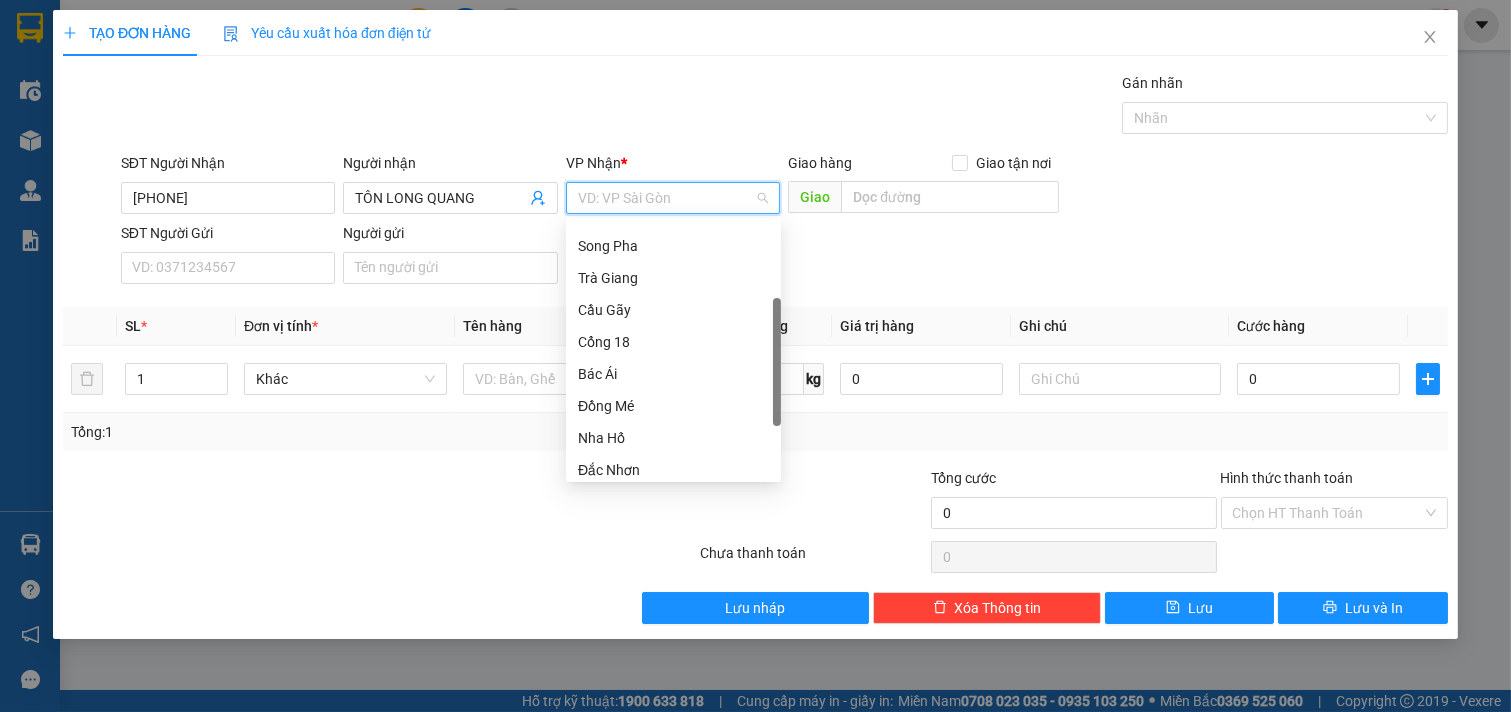 scroll, scrollTop: 287, scrollLeft: 0, axis: vertical 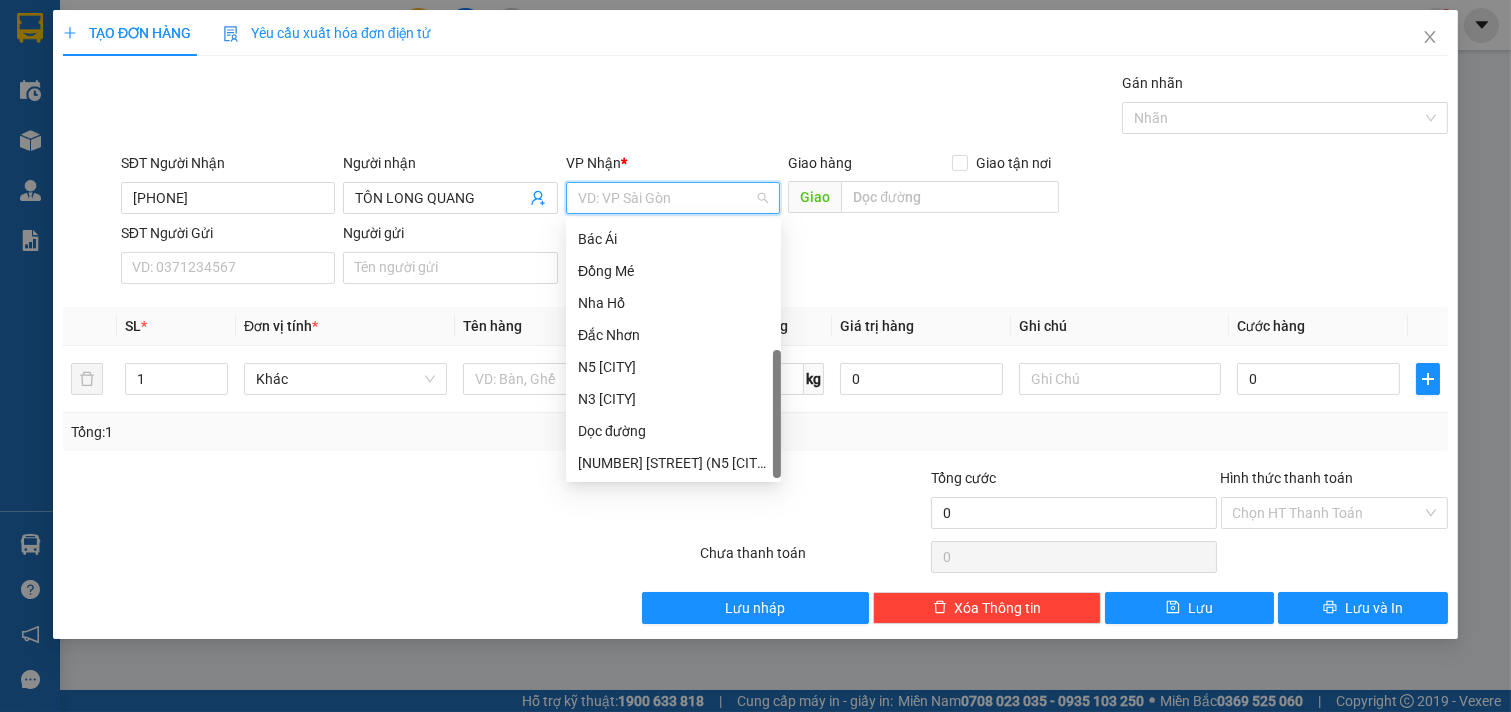 drag, startPoint x: 777, startPoint y: 322, endPoint x: 776, endPoint y: 477, distance: 155.00322 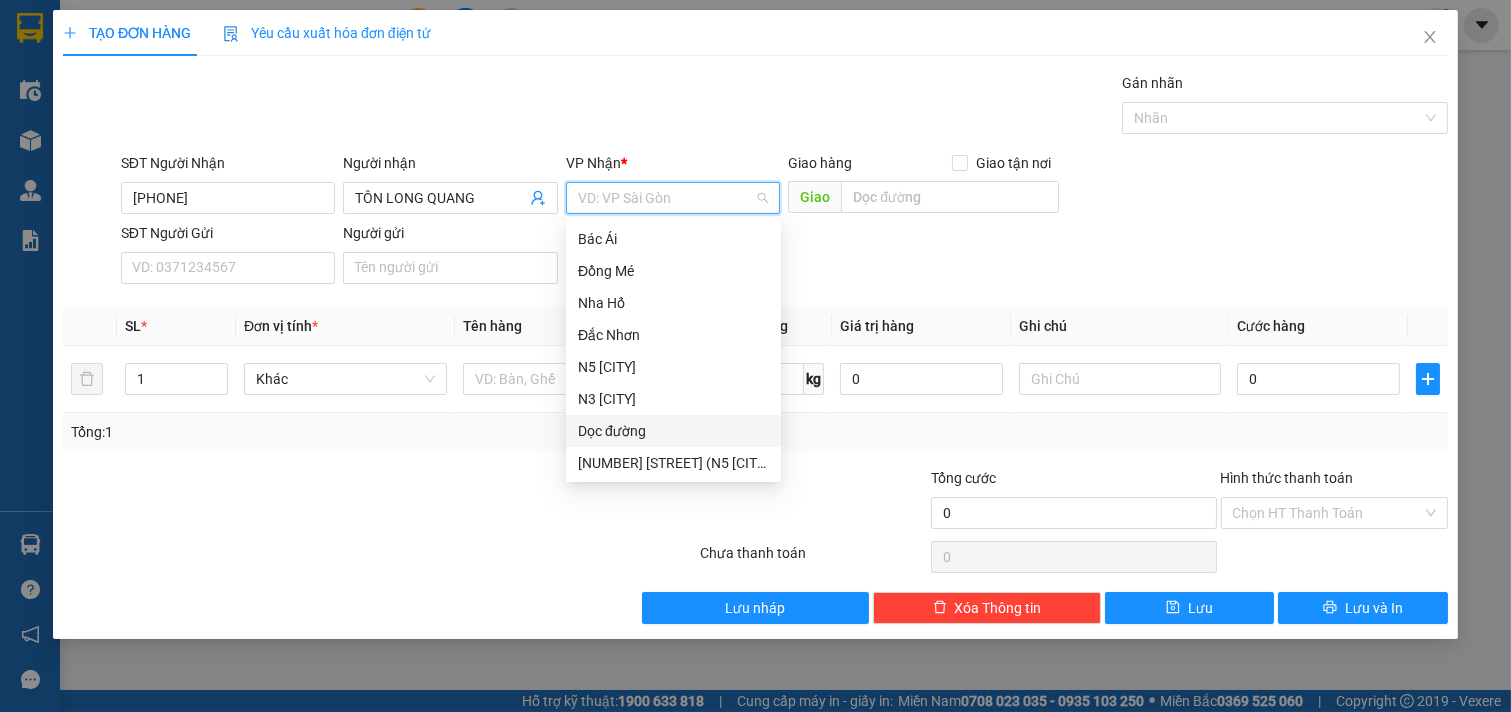 click on "Dọc đường" at bounding box center [673, 431] 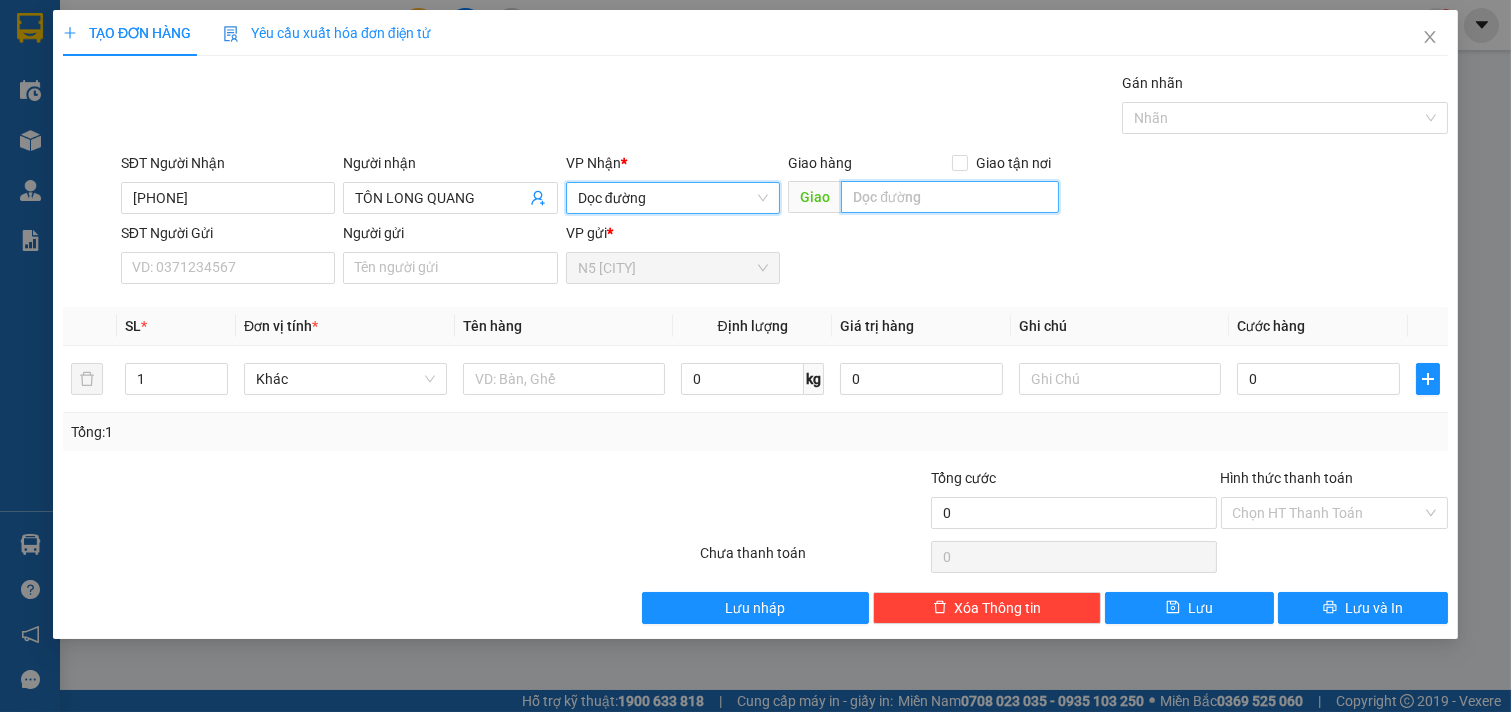 click at bounding box center (949, 197) 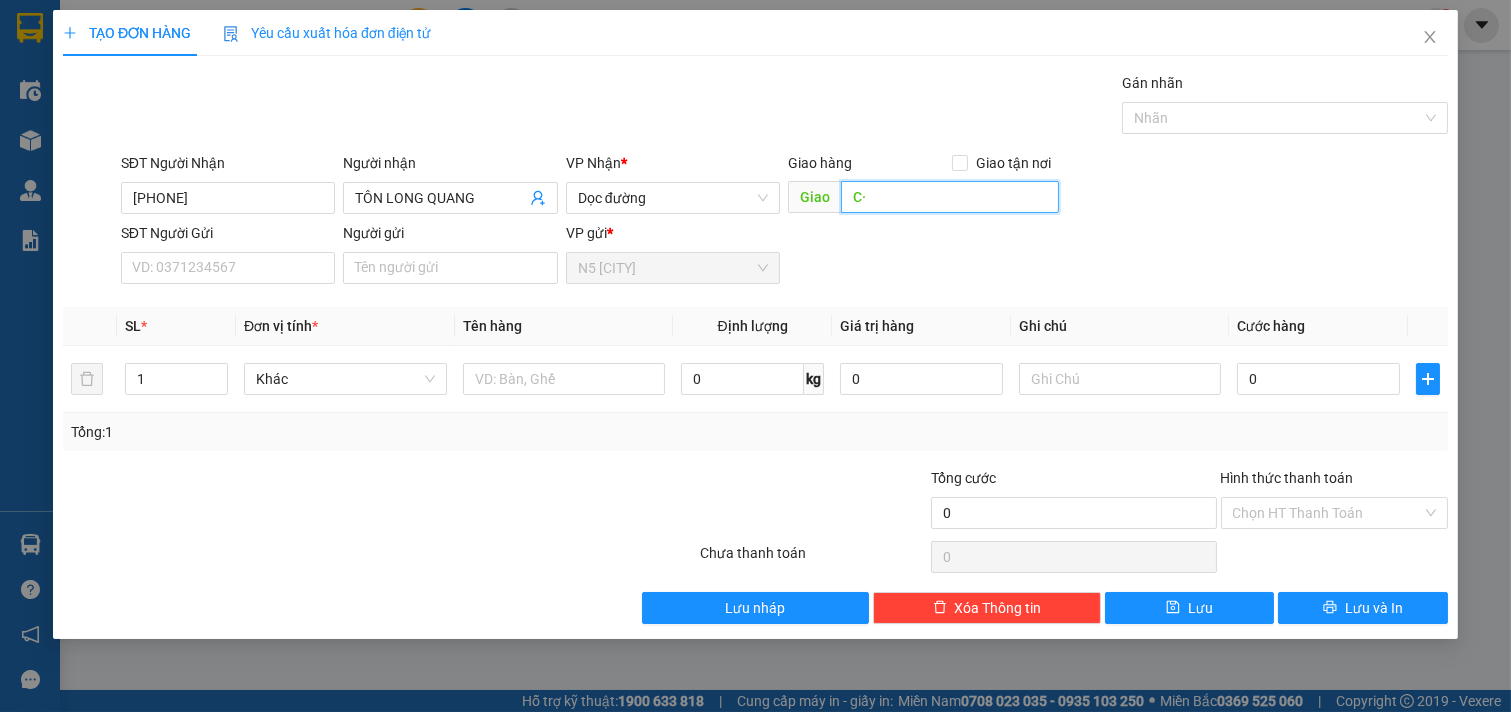 type on "C" 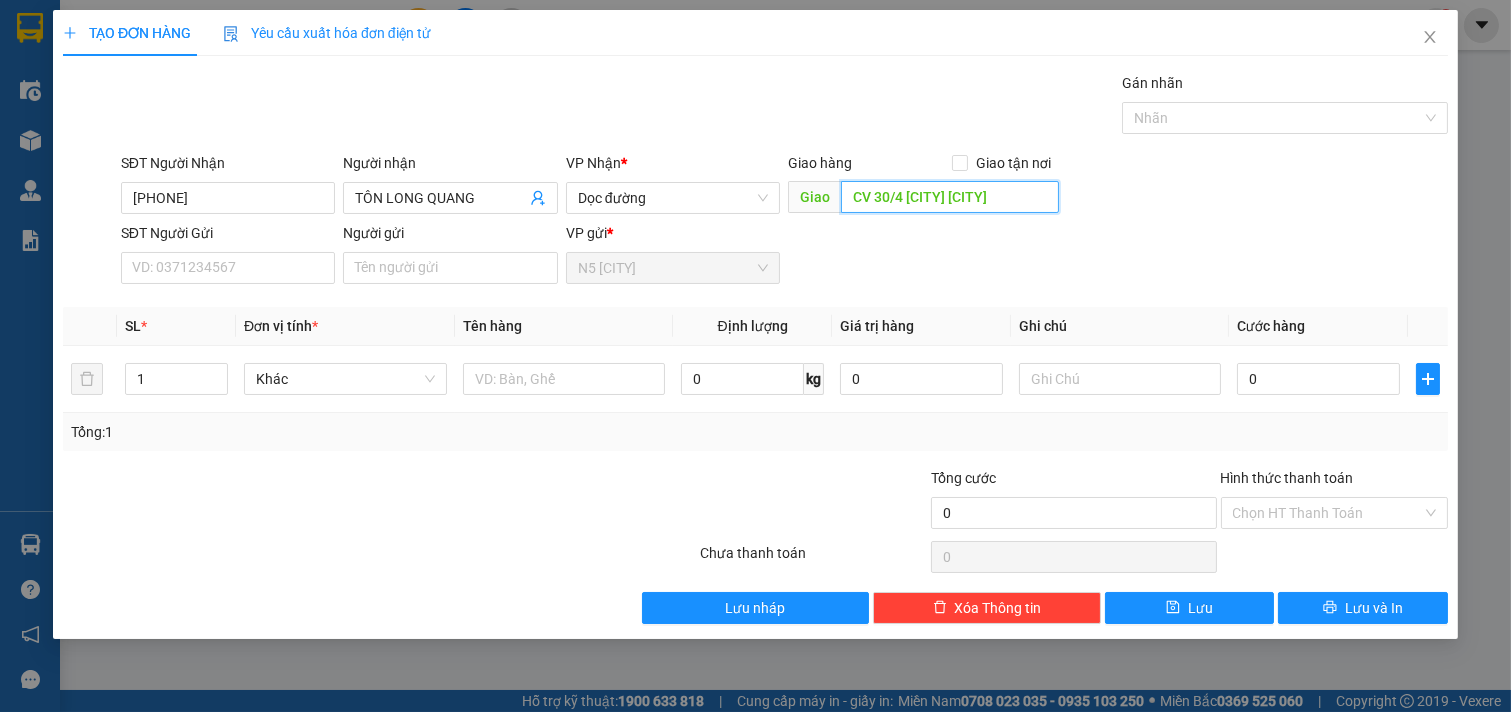 scroll, scrollTop: 0, scrollLeft: 161, axis: horizontal 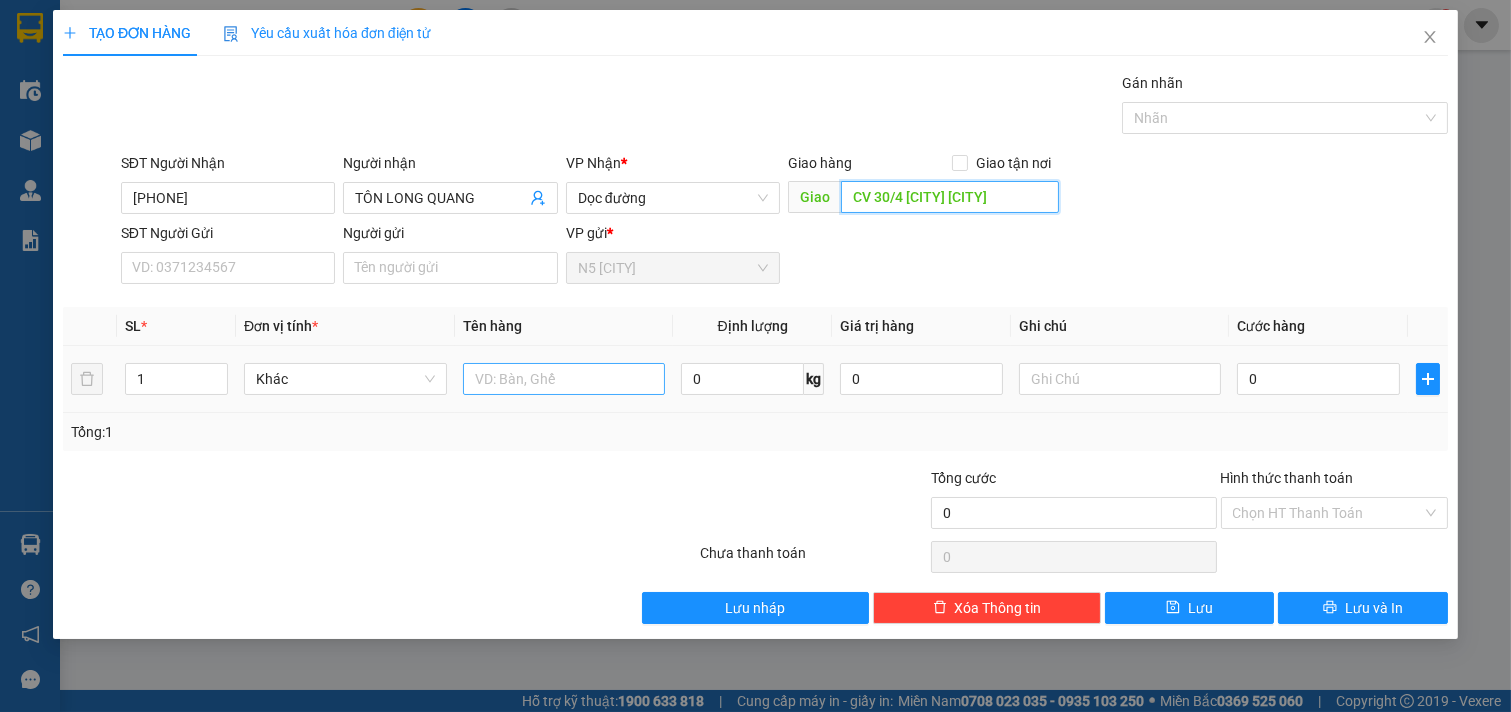 type on "CV 30/4 [CITY] [CITY]" 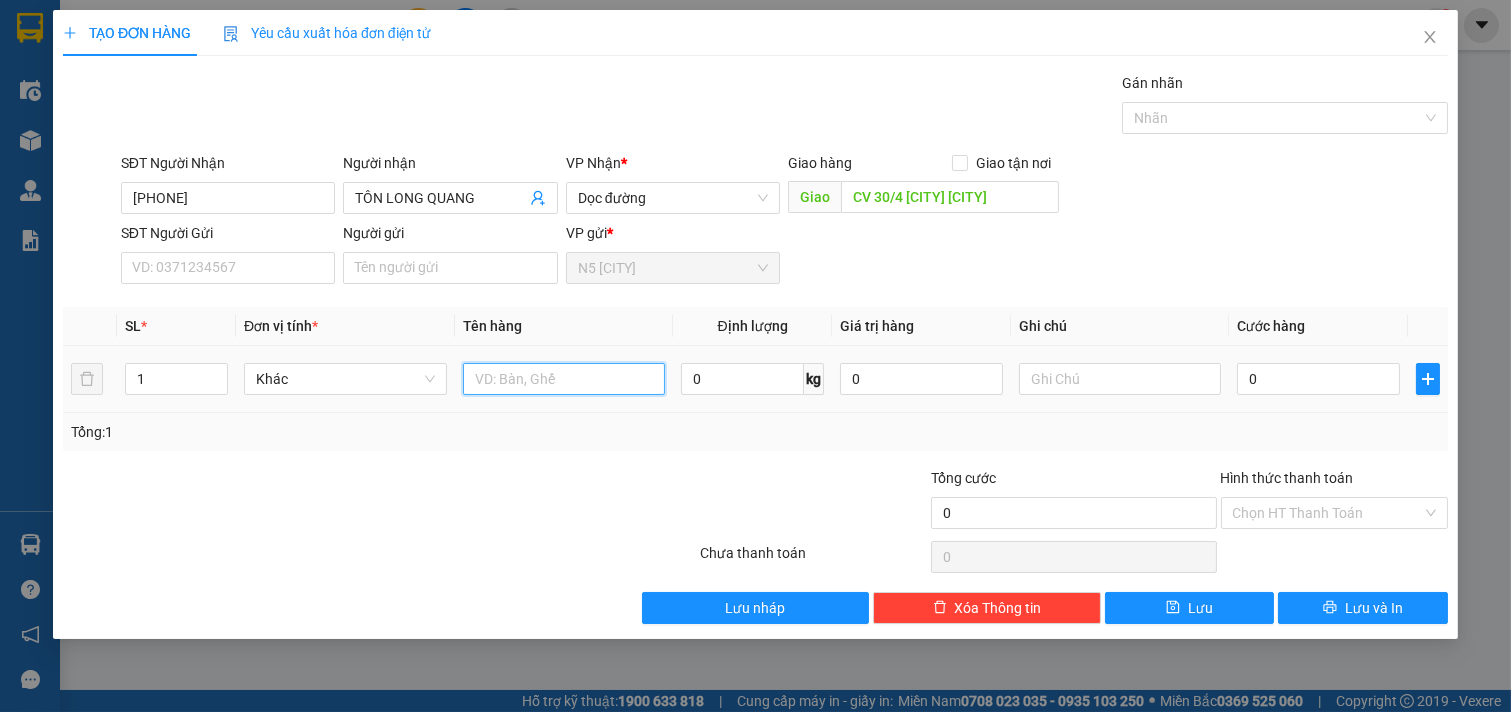 click at bounding box center (564, 379) 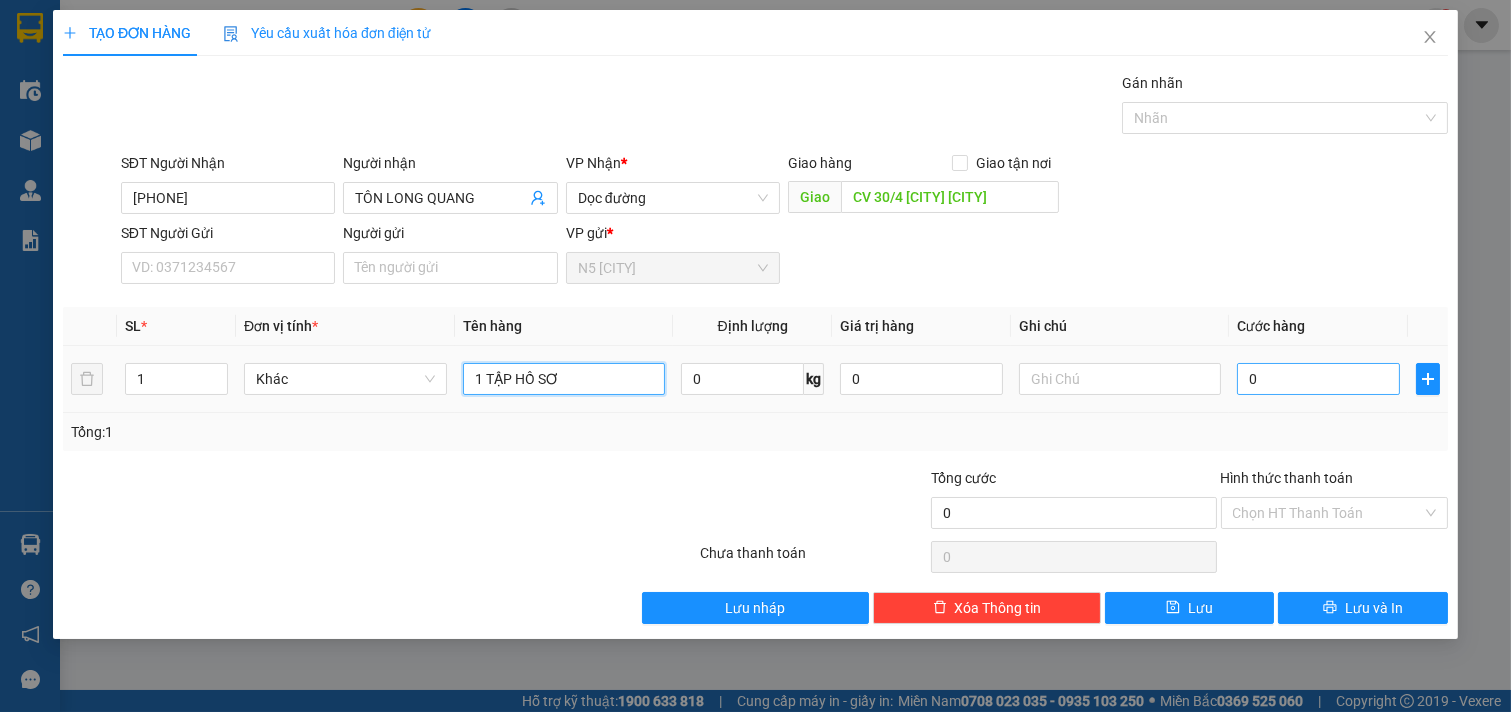type on "1 TẬP HỒ SƠ" 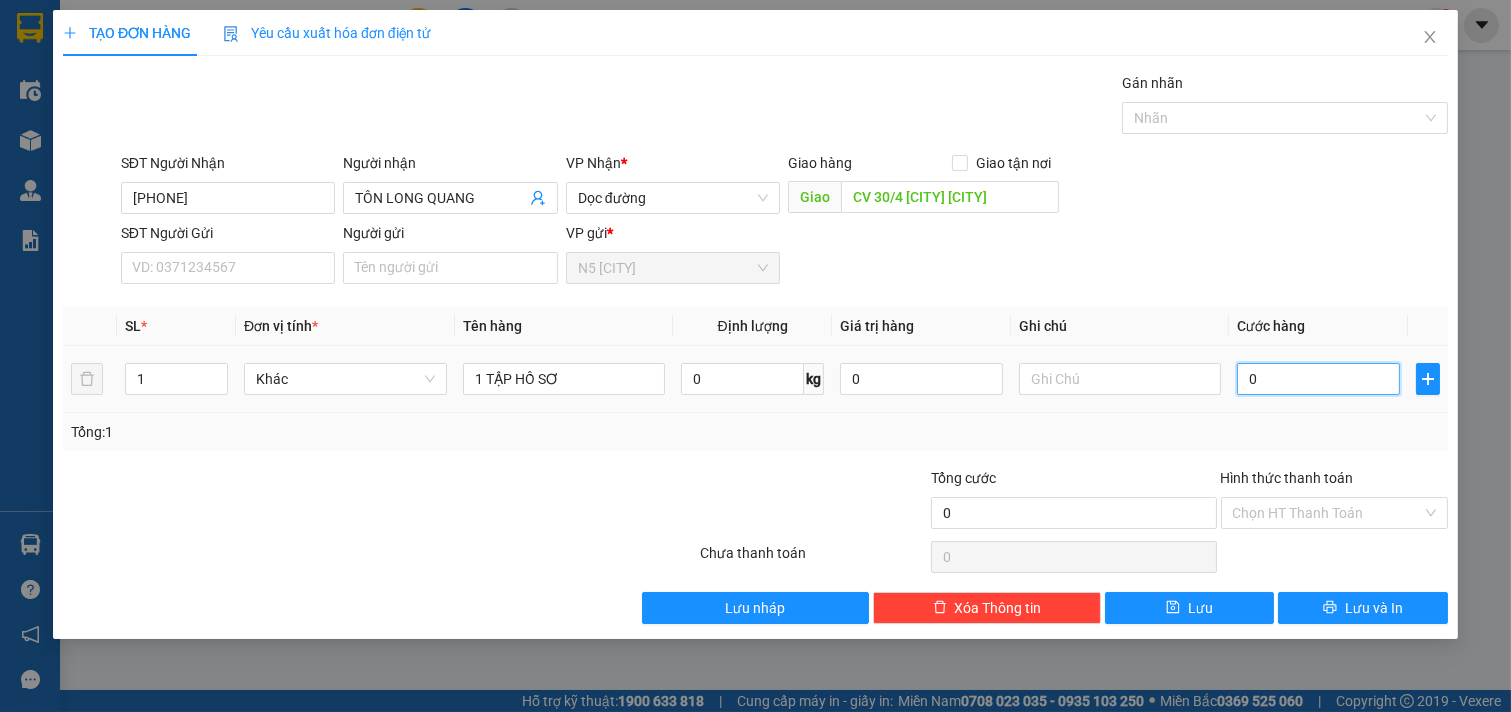 click on "0" at bounding box center [1318, 379] 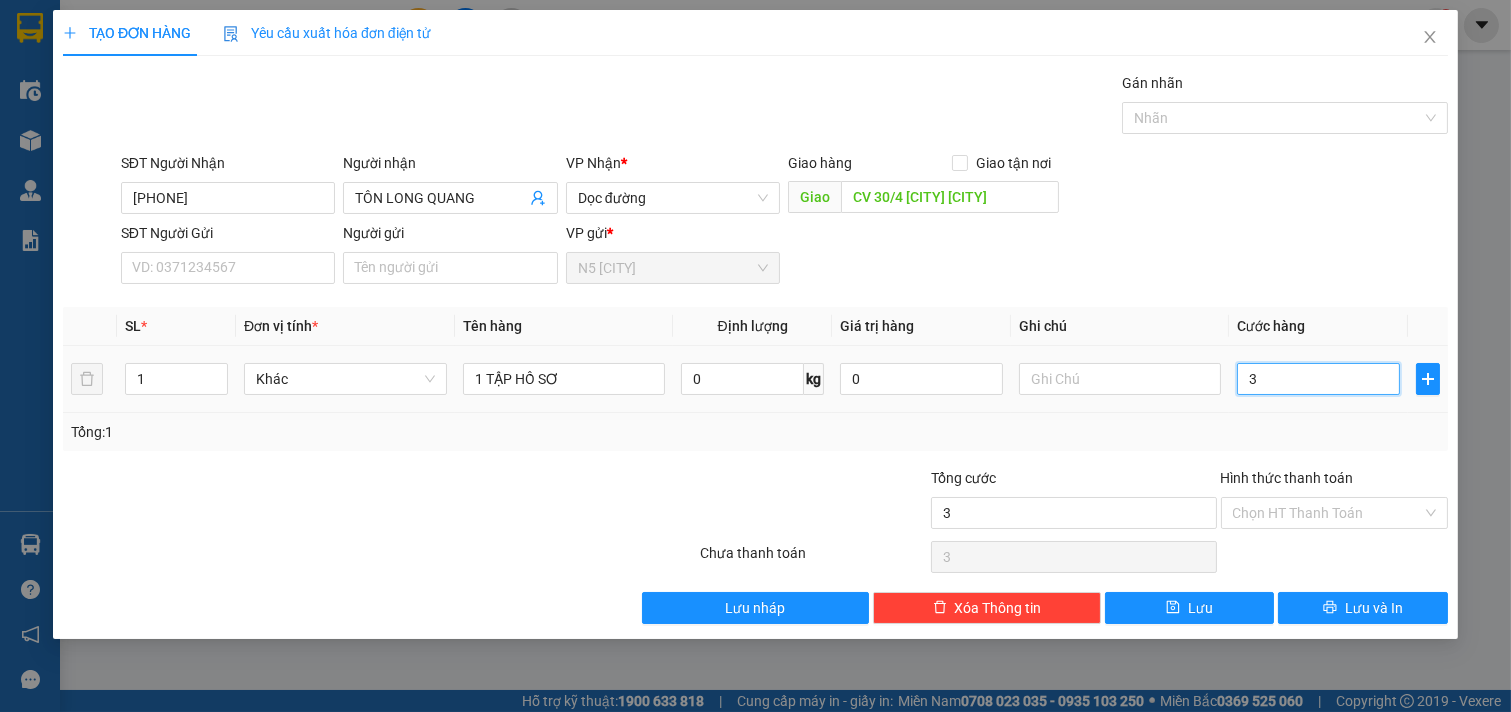 type on "30" 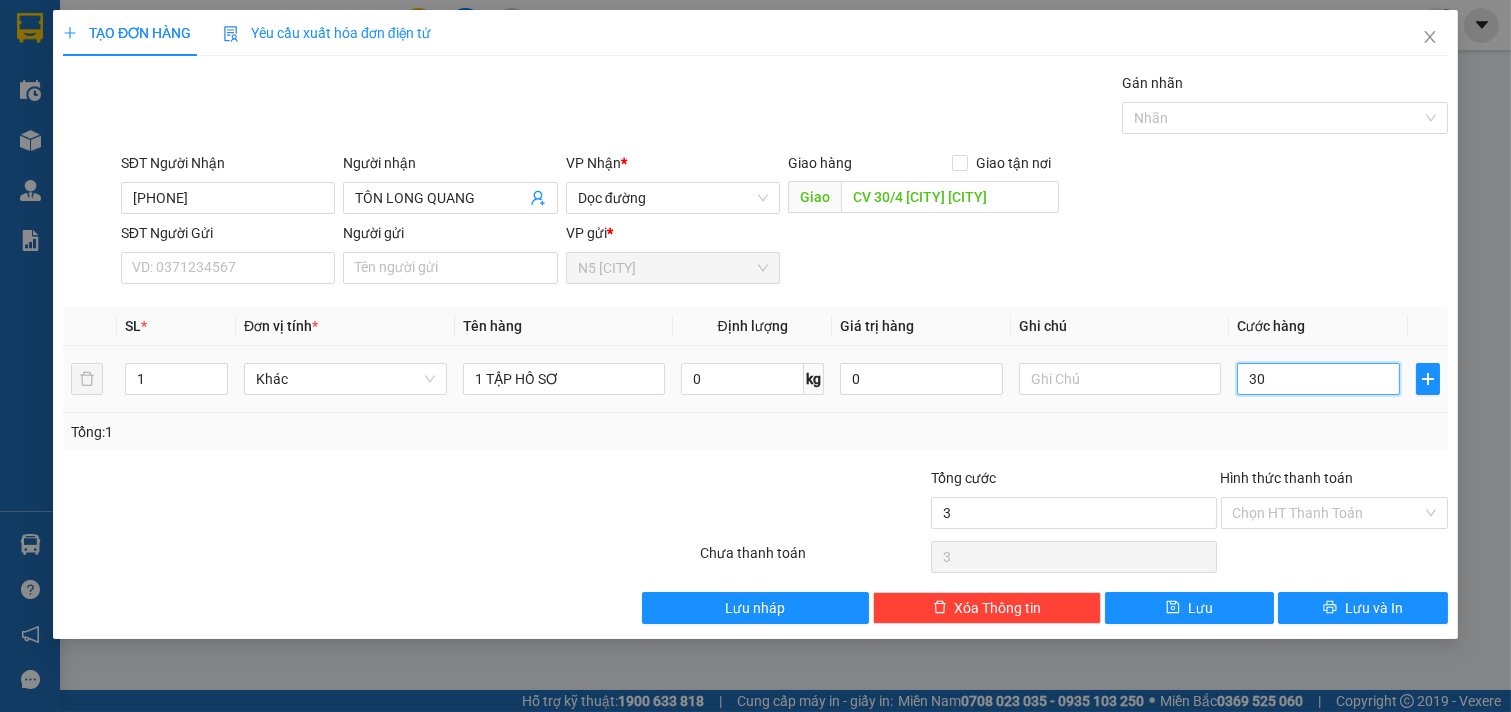 type on "30" 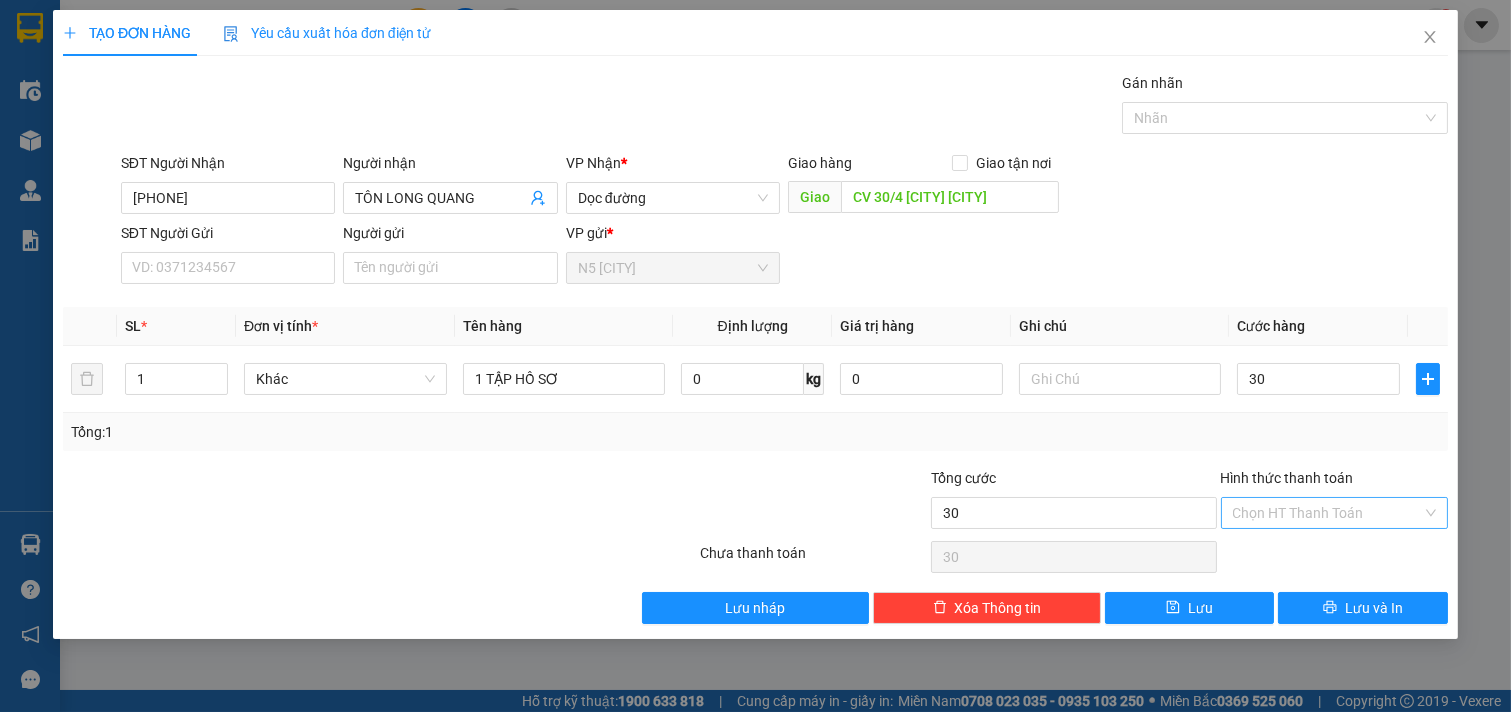 click on "Hình thức thanh toán" at bounding box center [1328, 513] 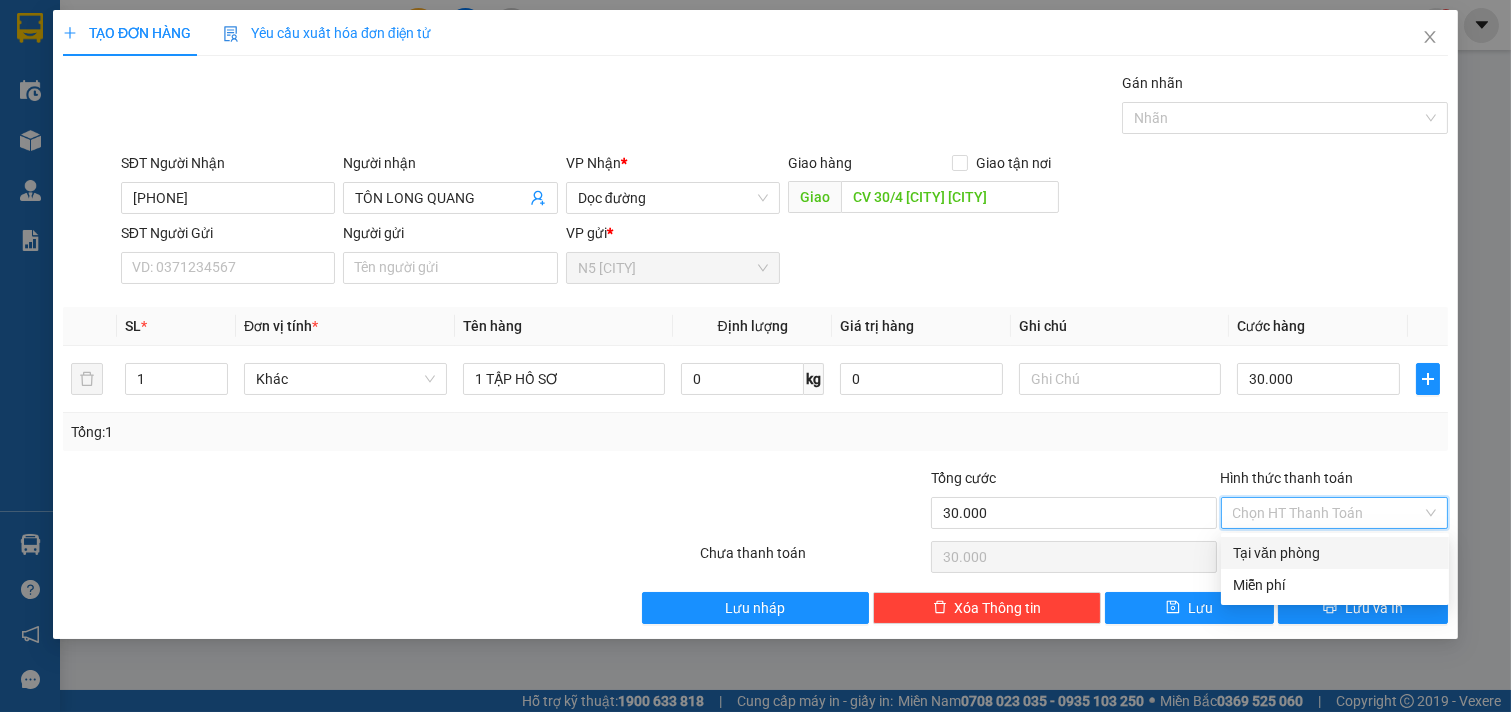 click on "Tại văn phòng" at bounding box center [1335, 553] 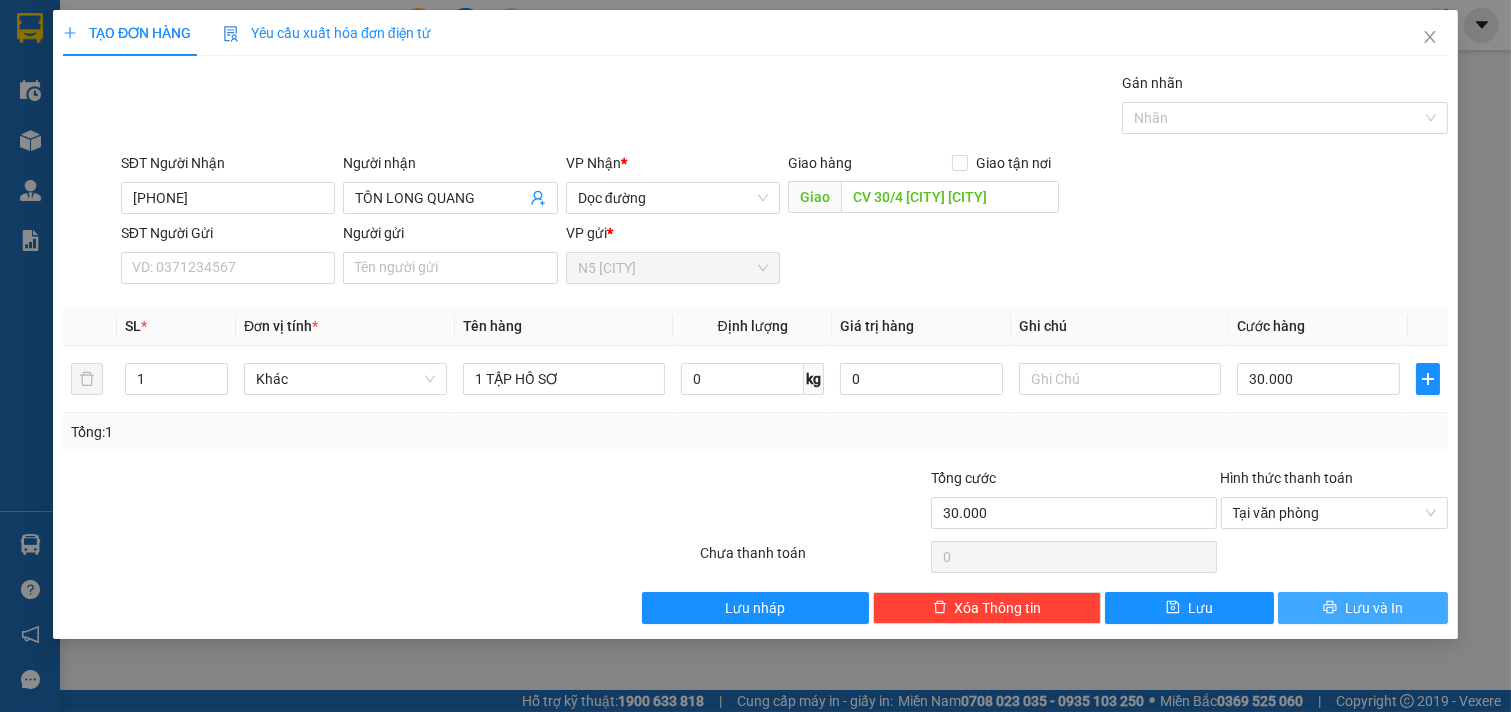 click on "Lưu và In" at bounding box center [1374, 608] 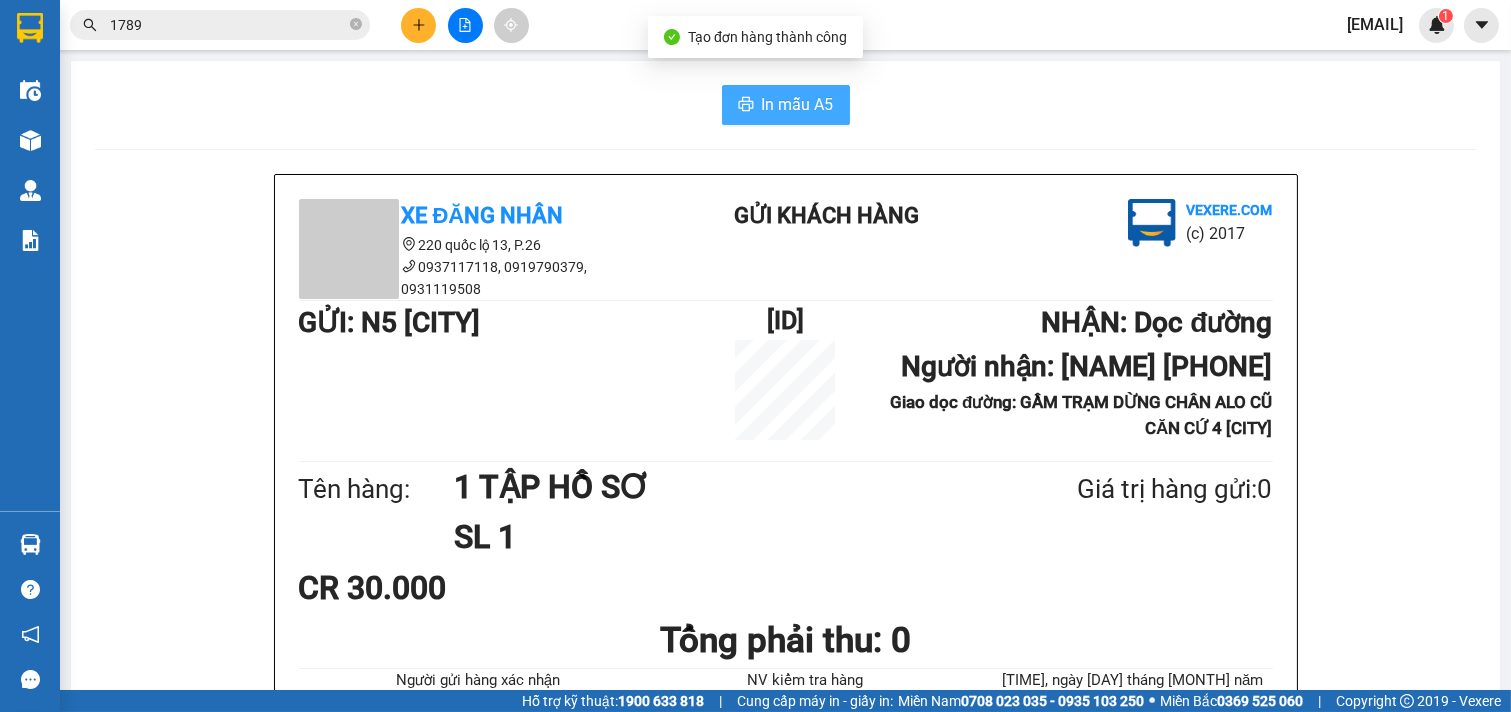 click on "In mẫu A5" at bounding box center [798, 104] 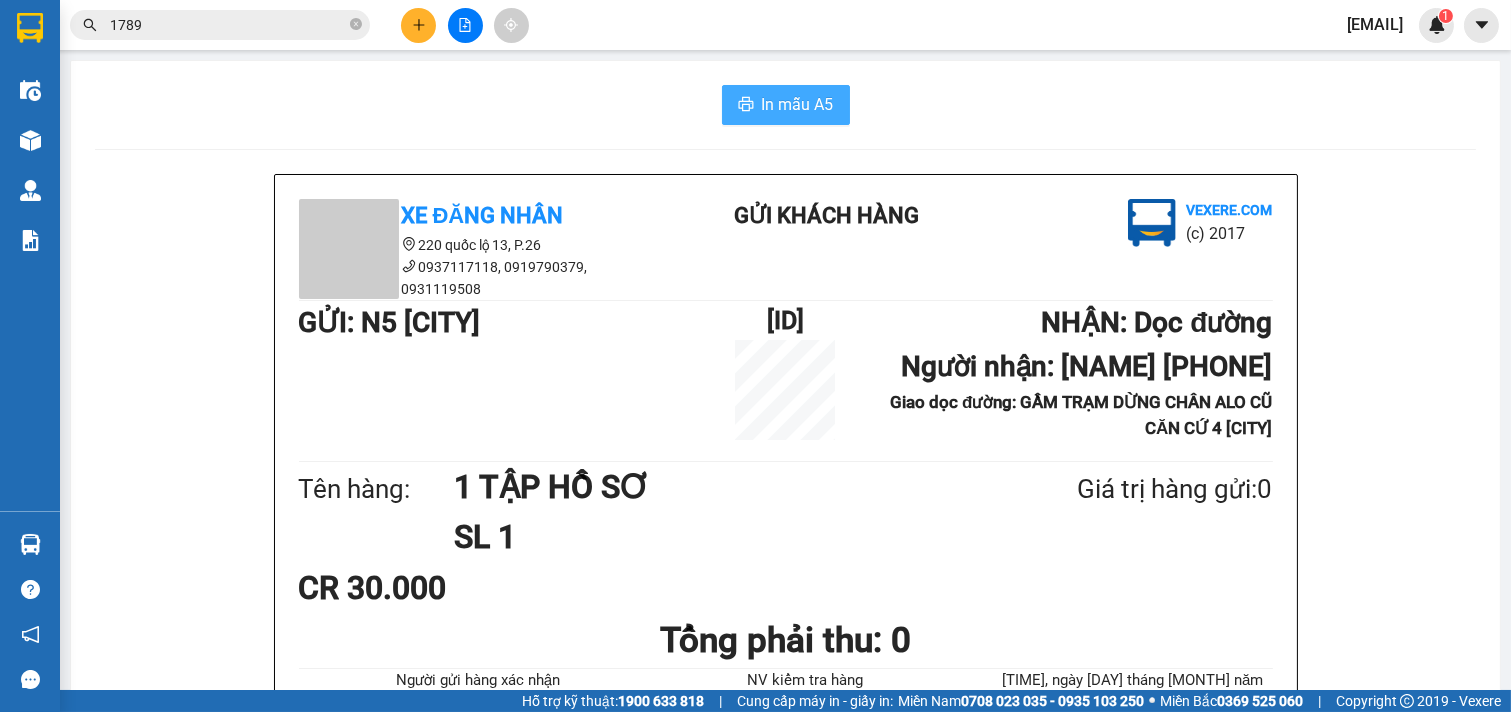 scroll, scrollTop: 0, scrollLeft: 0, axis: both 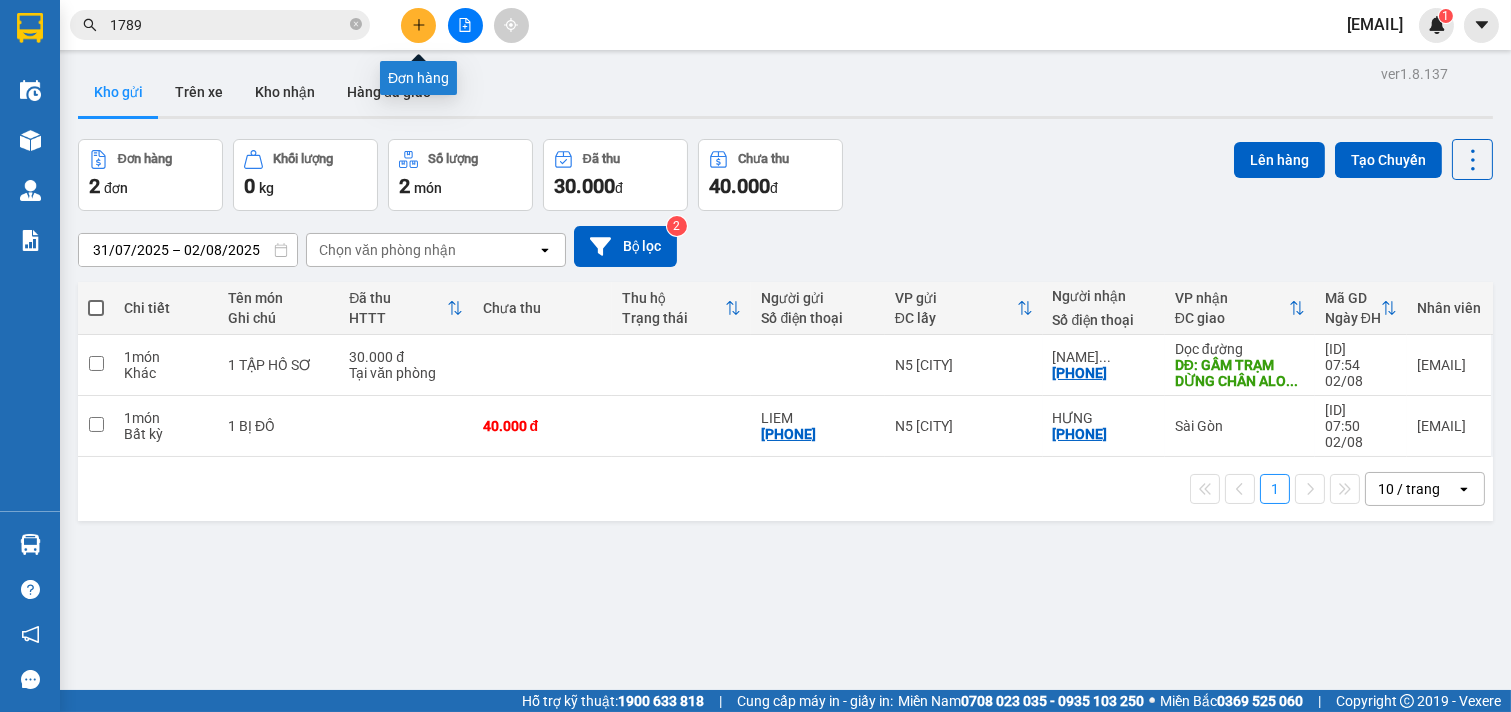 click 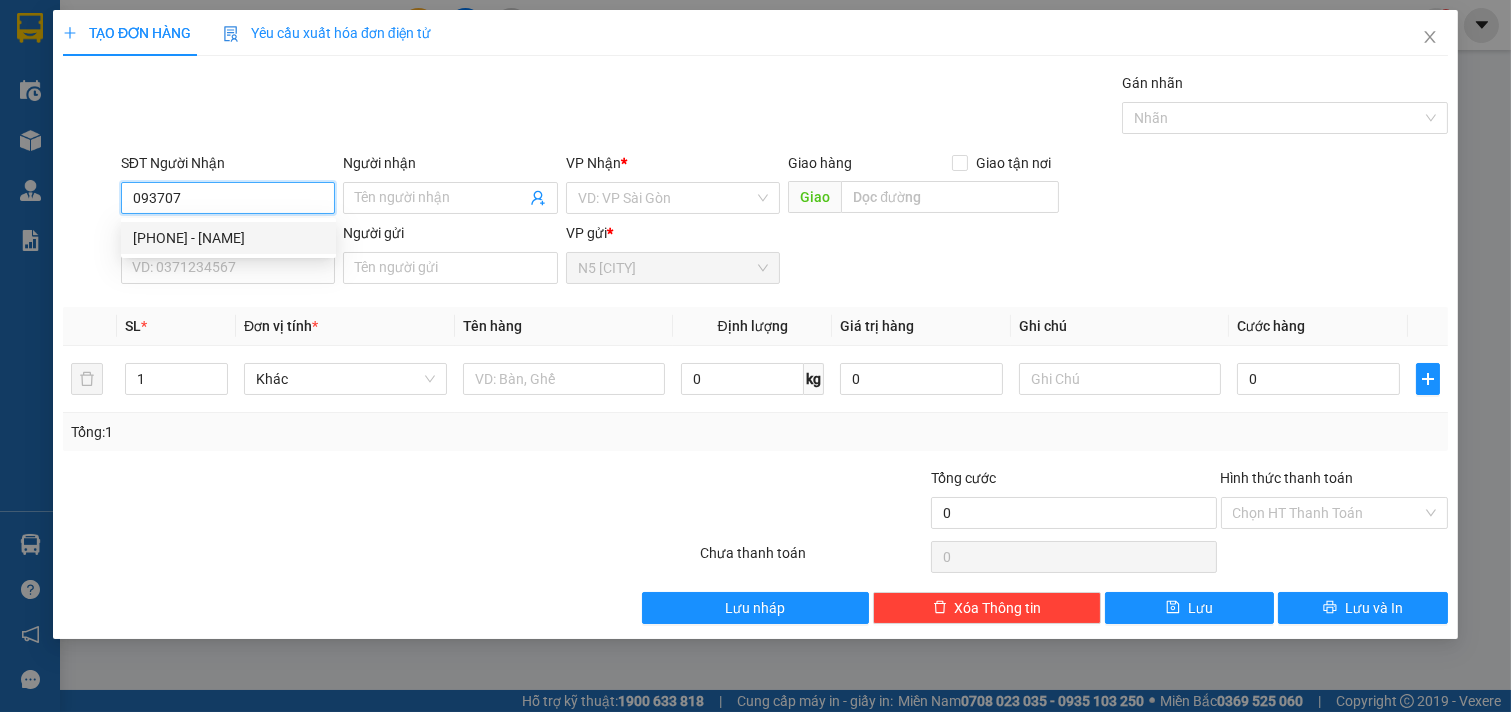 click on "[PHONE] - [NAME]" at bounding box center (228, 238) 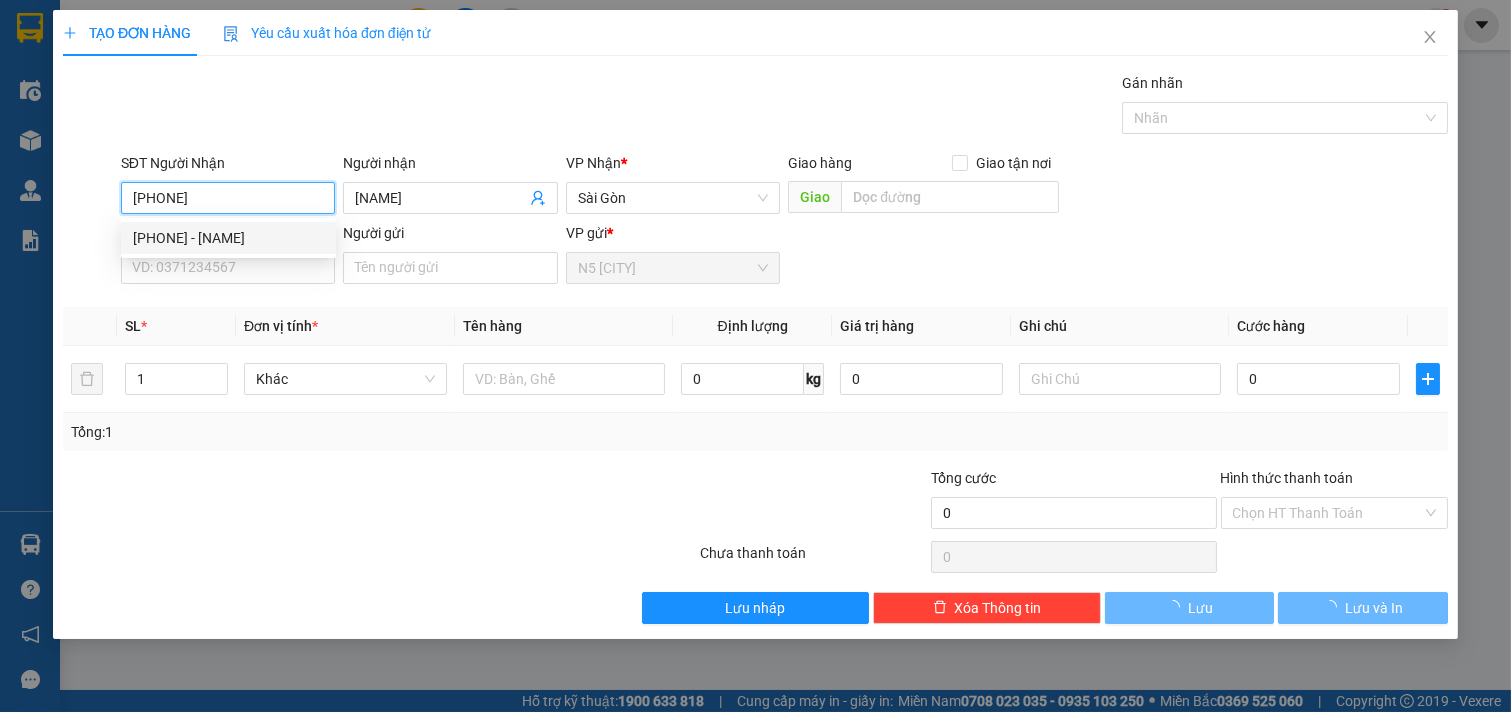 type on "50.000" 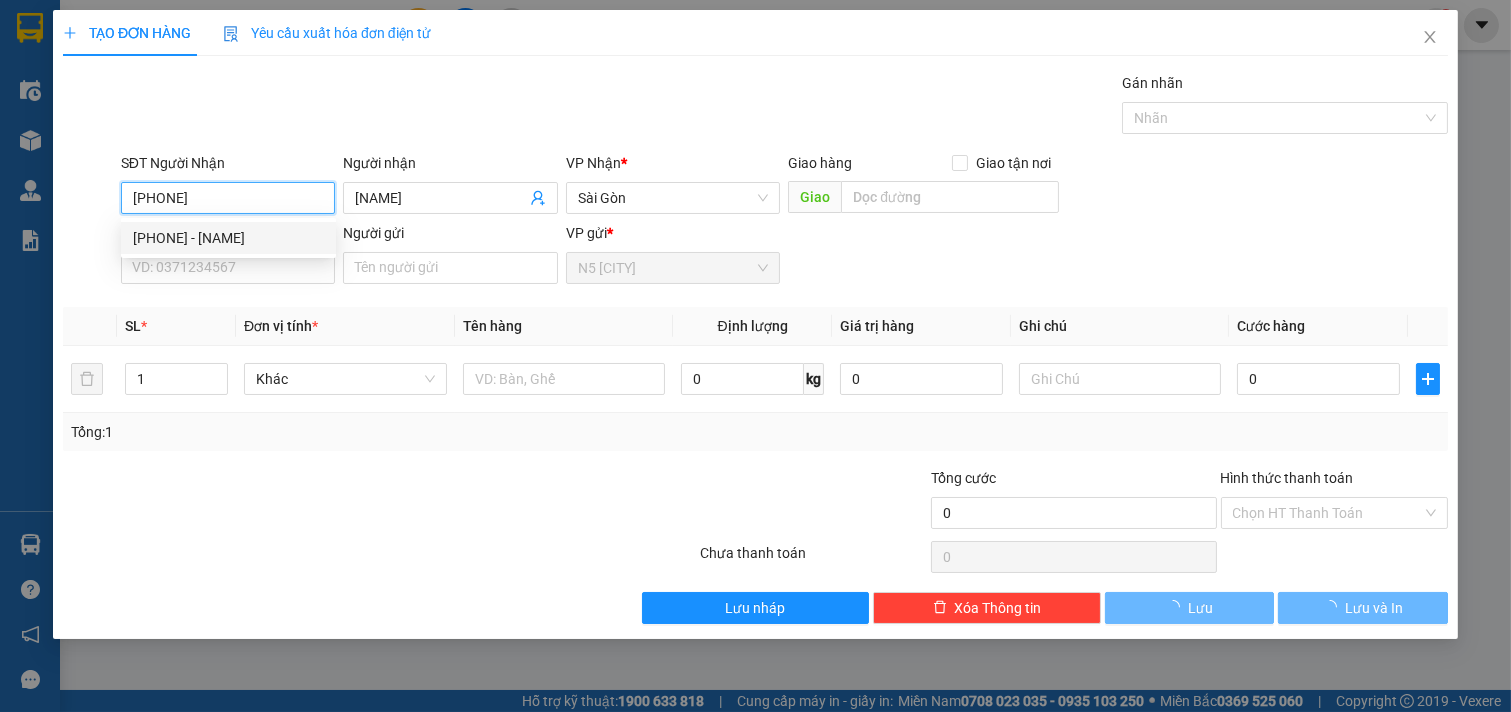 type on "50.000" 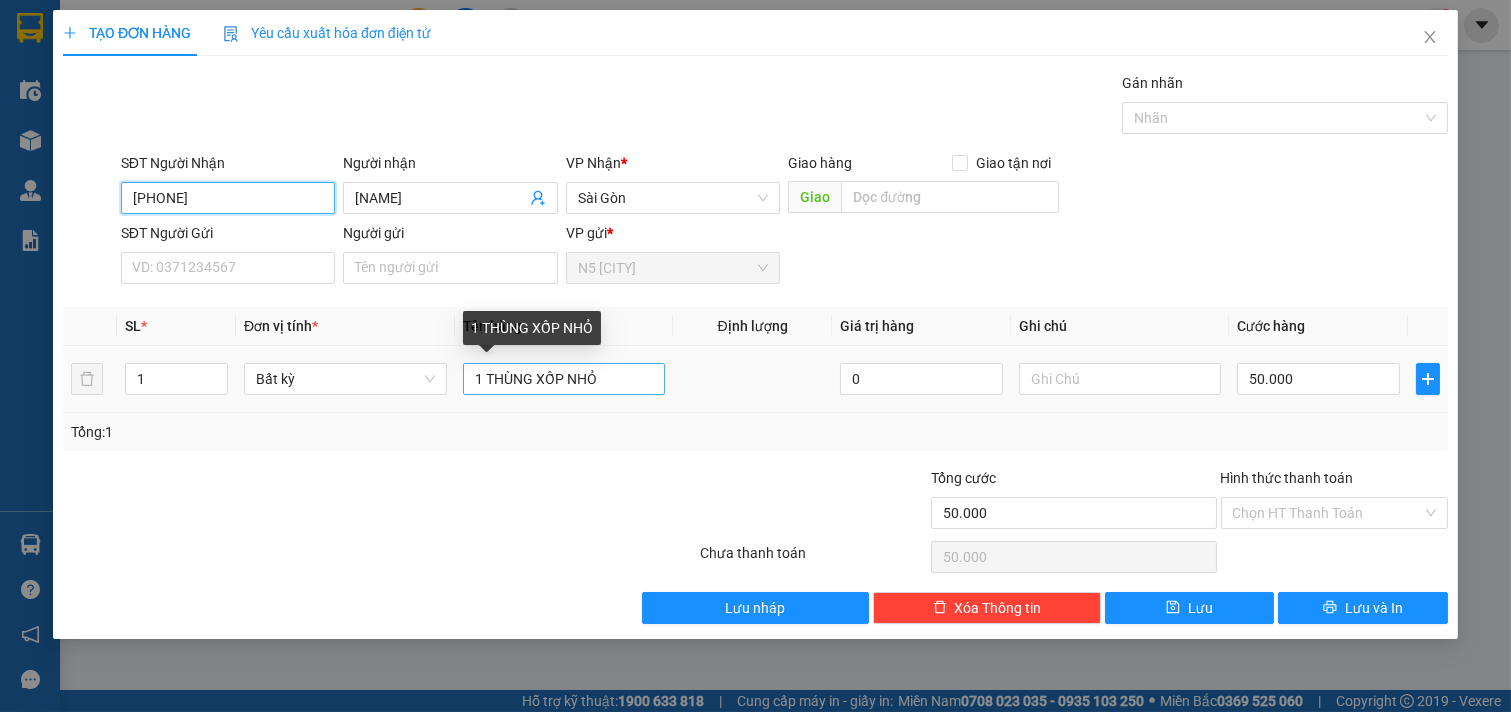 type on "[PHONE]" 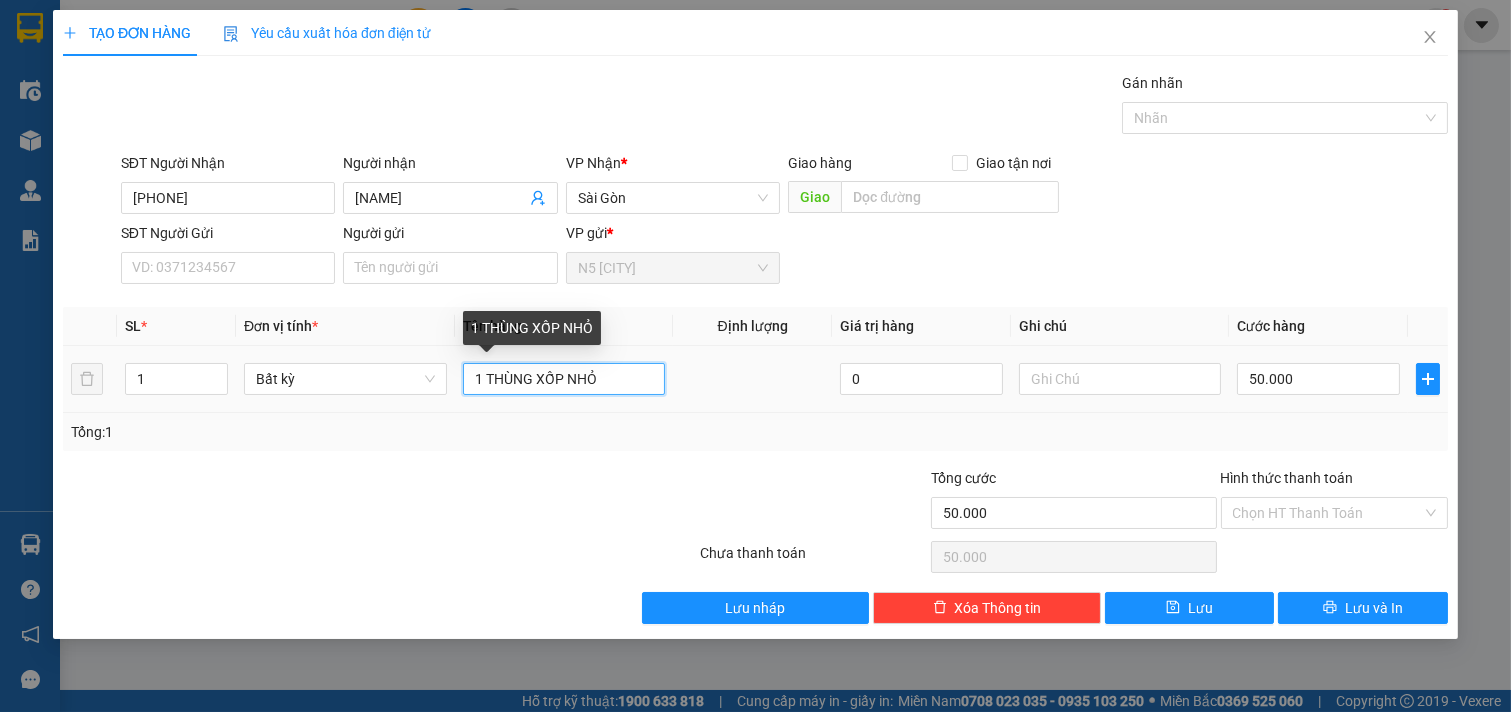 click on "1 THÙNG XỐP NHỎ" at bounding box center (564, 379) 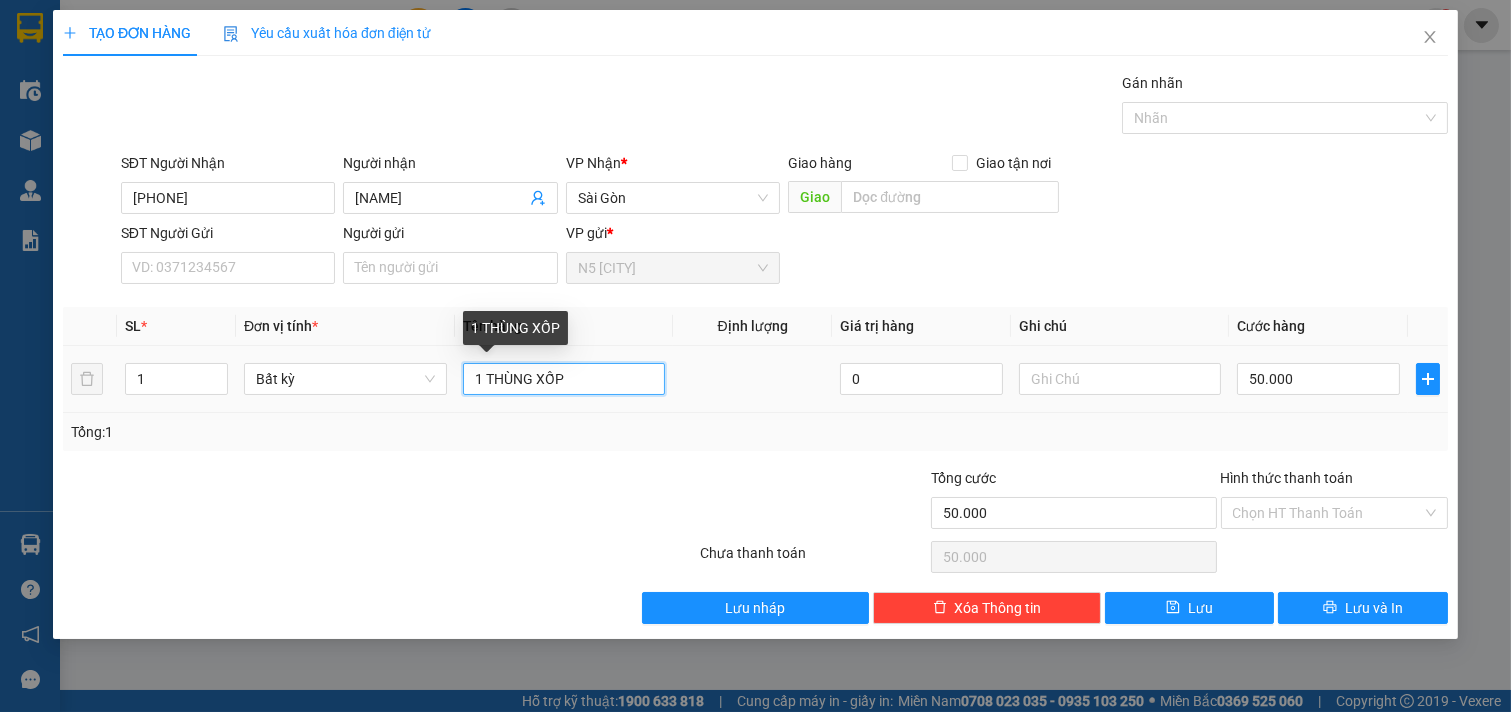 click on "1 THÙNG XỐP" at bounding box center (564, 379) 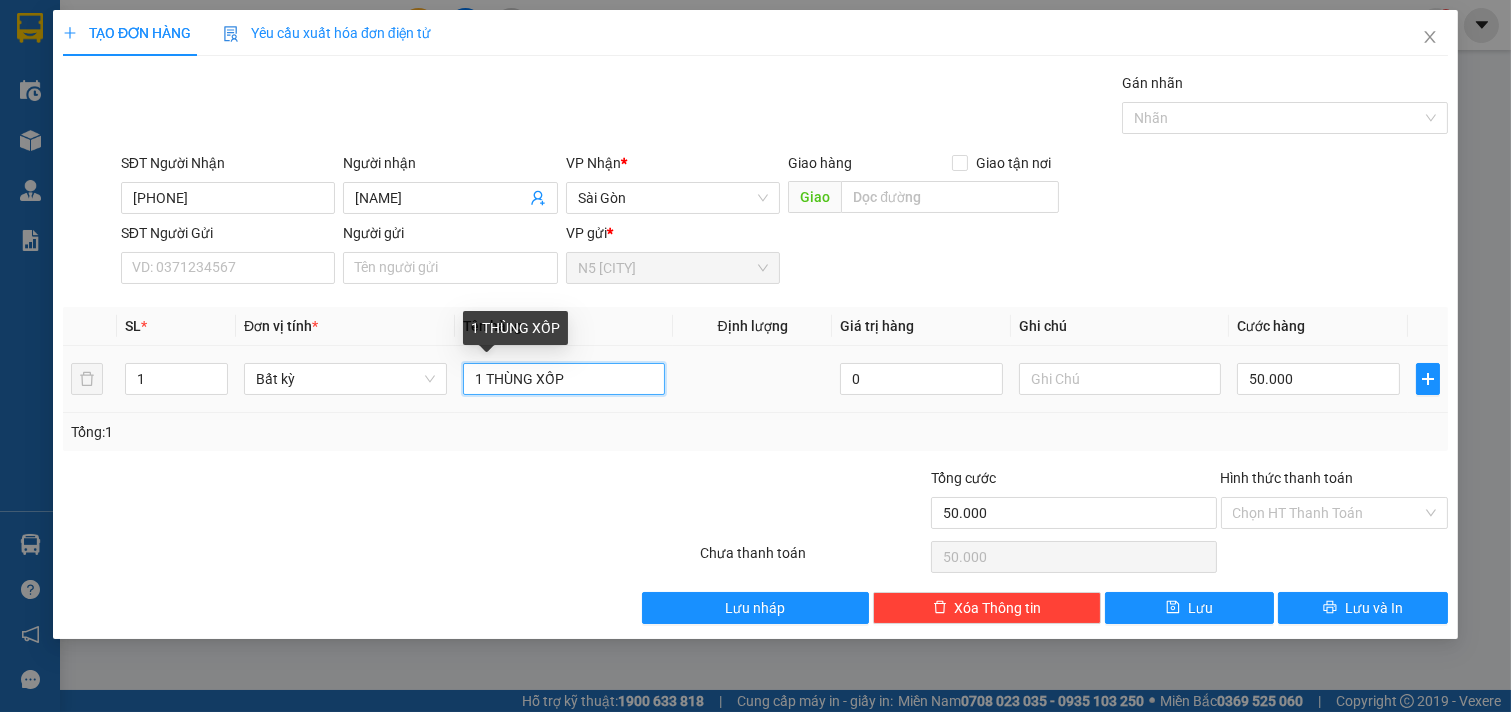 drag, startPoint x: 596, startPoint y: 377, endPoint x: 536, endPoint y: 390, distance: 61.39218 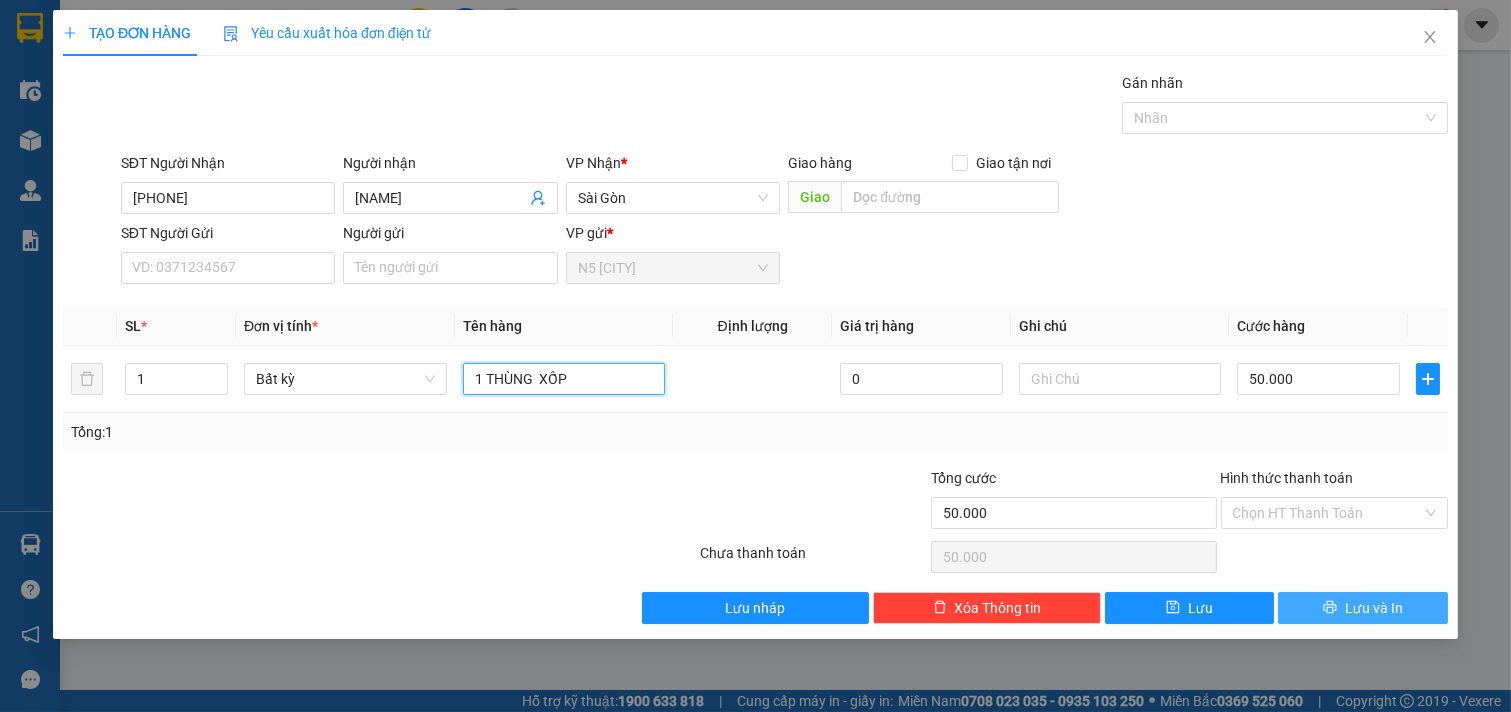 type on "1 THÙNG  XỐP" 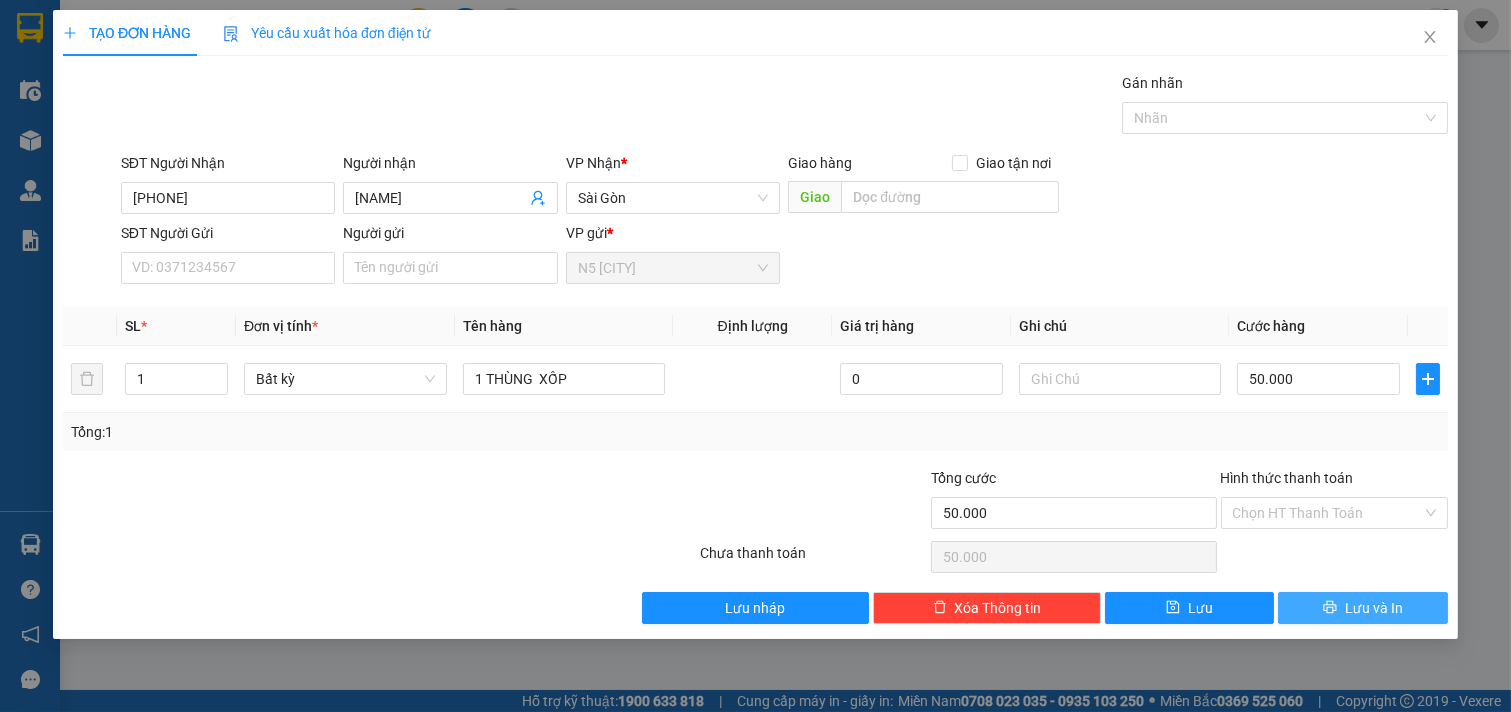 click on "Lưu và In" at bounding box center (1374, 608) 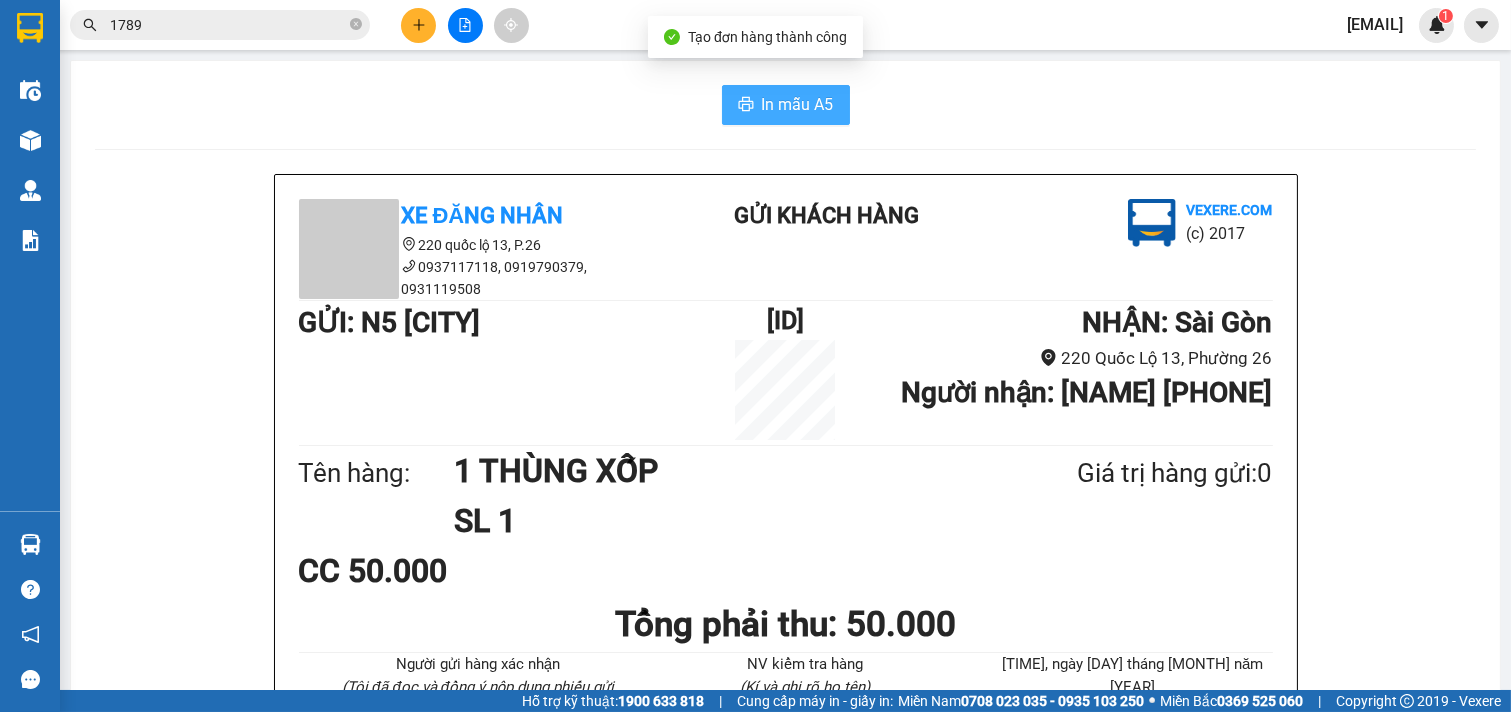 click on "In mẫu A5" at bounding box center (798, 104) 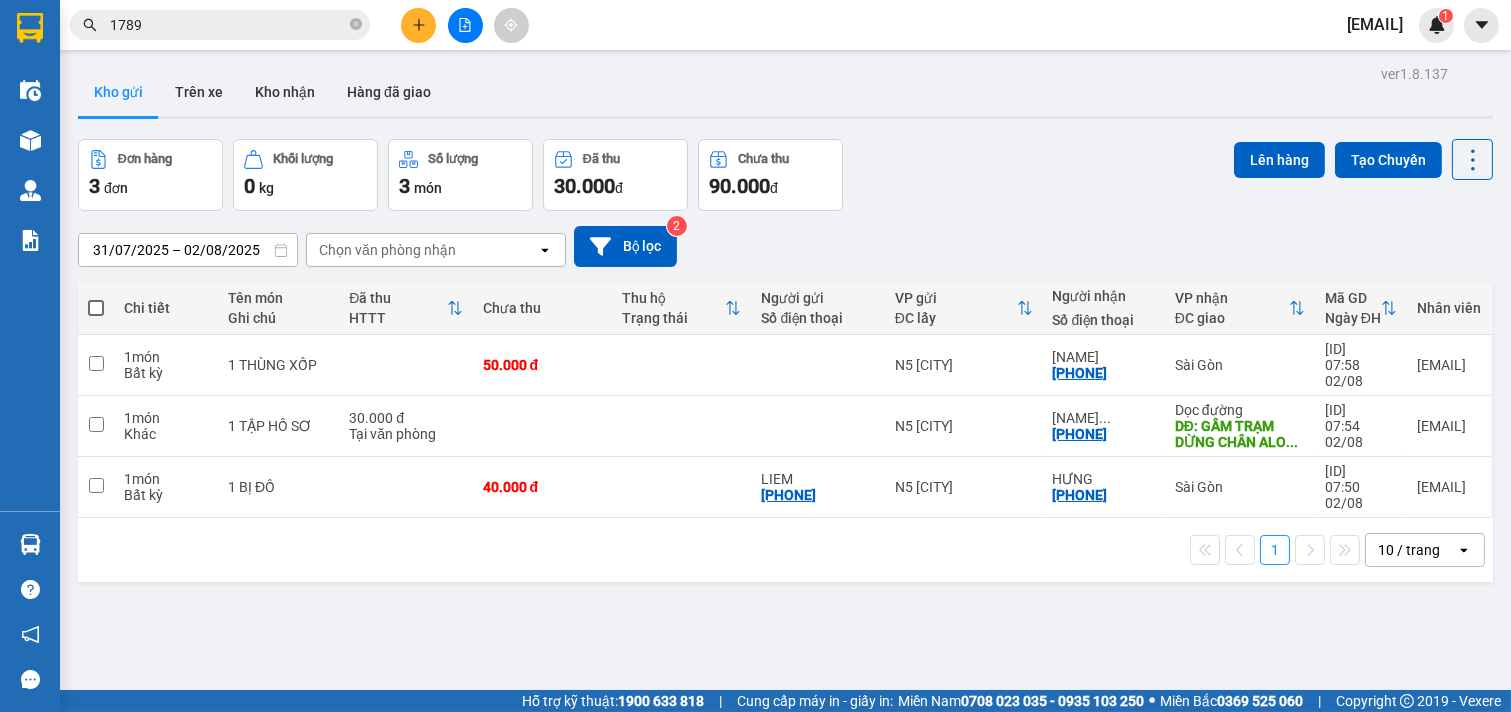 click at bounding box center [96, 308] 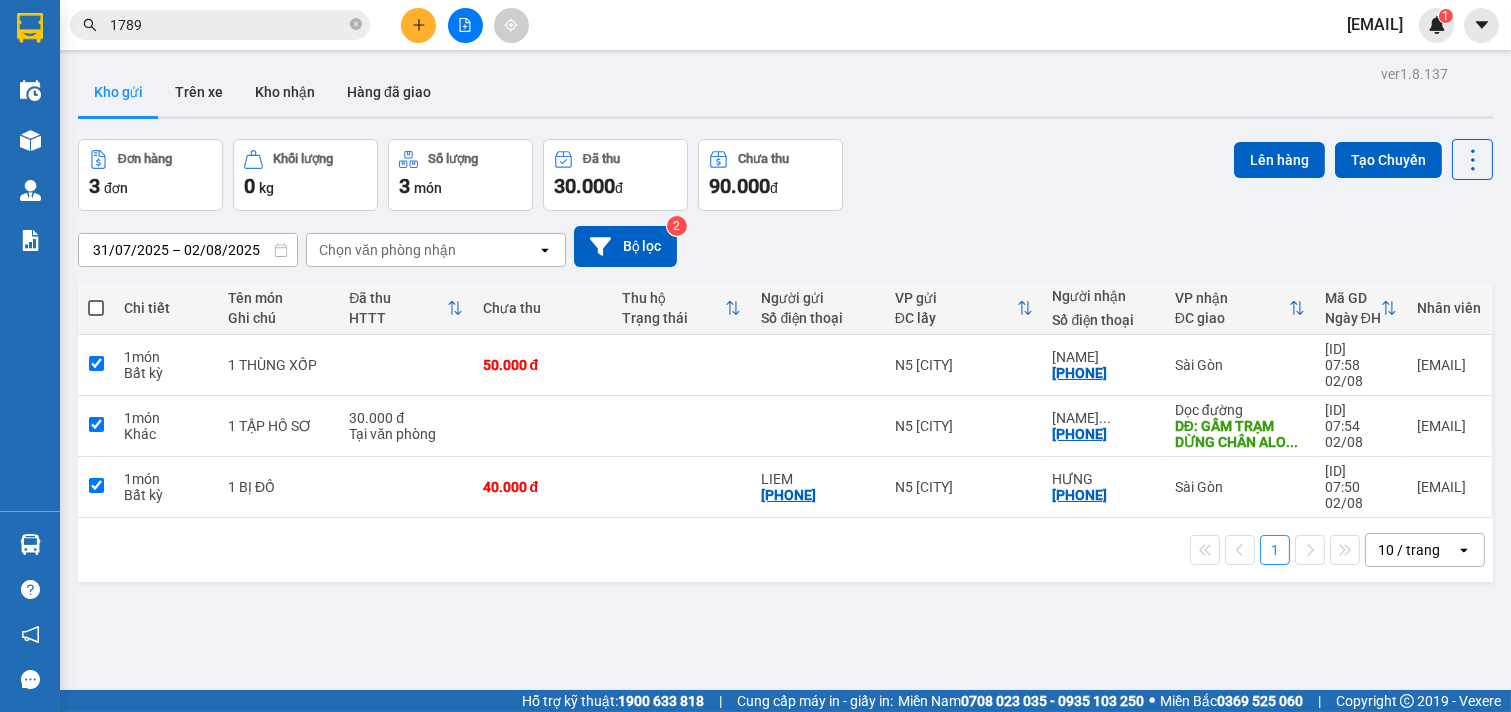 checkbox on "true" 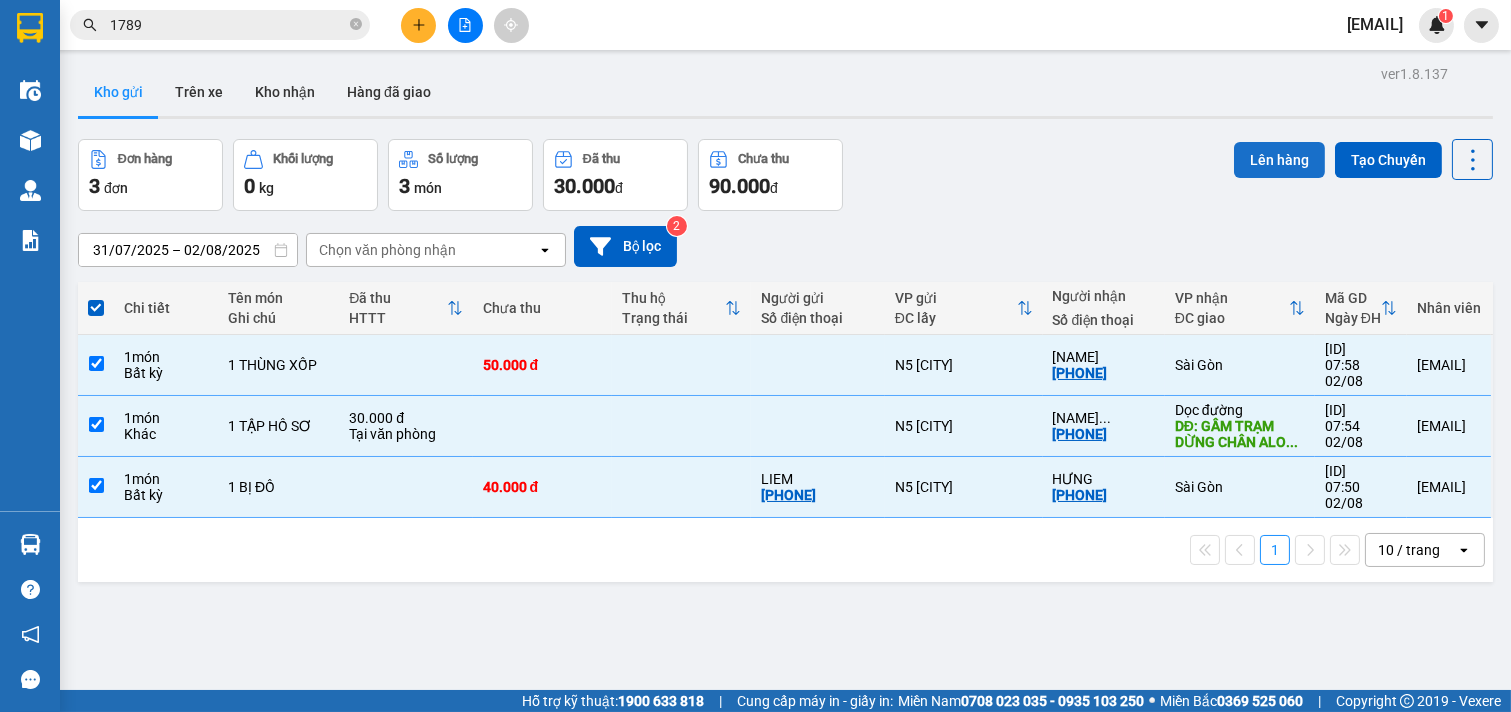 click on "Lên hàng" at bounding box center [1279, 160] 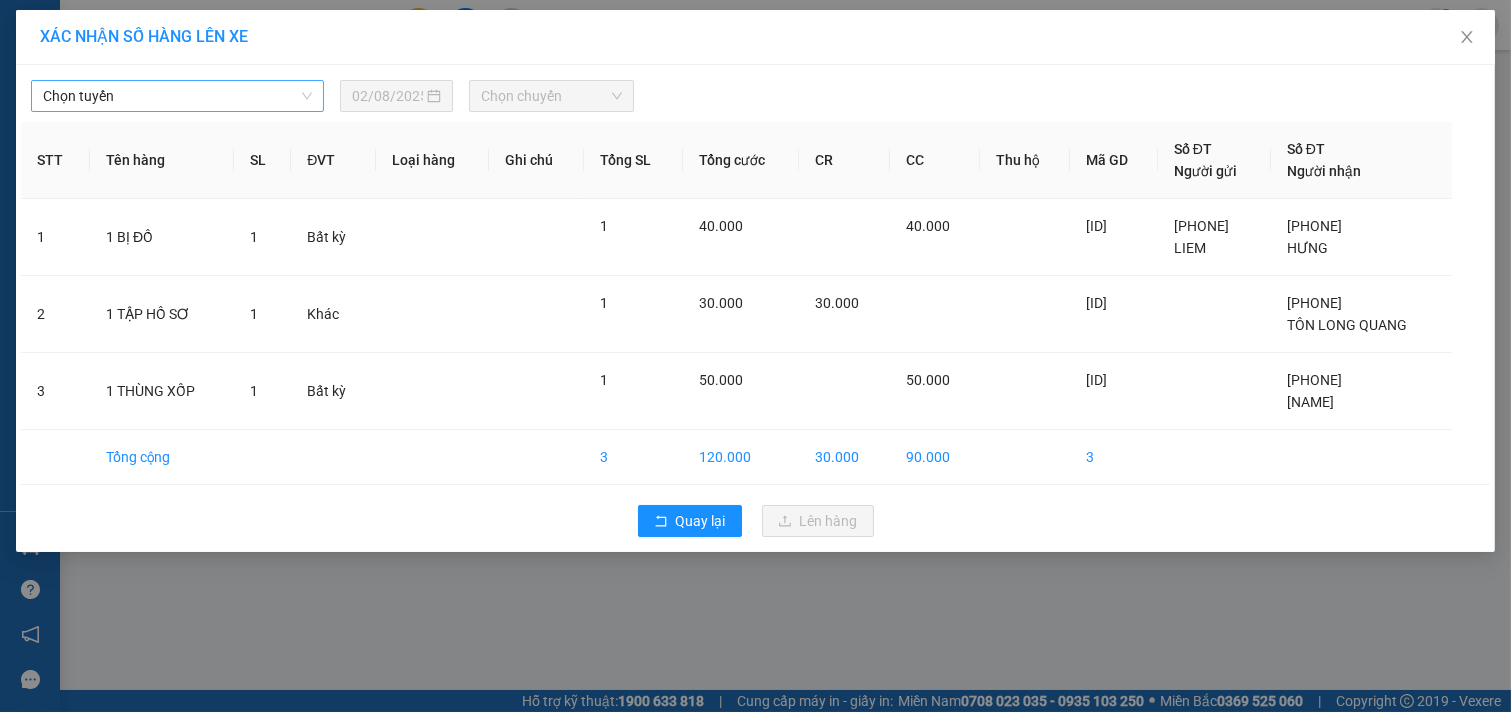 click on "Chọn tuyến" at bounding box center [177, 96] 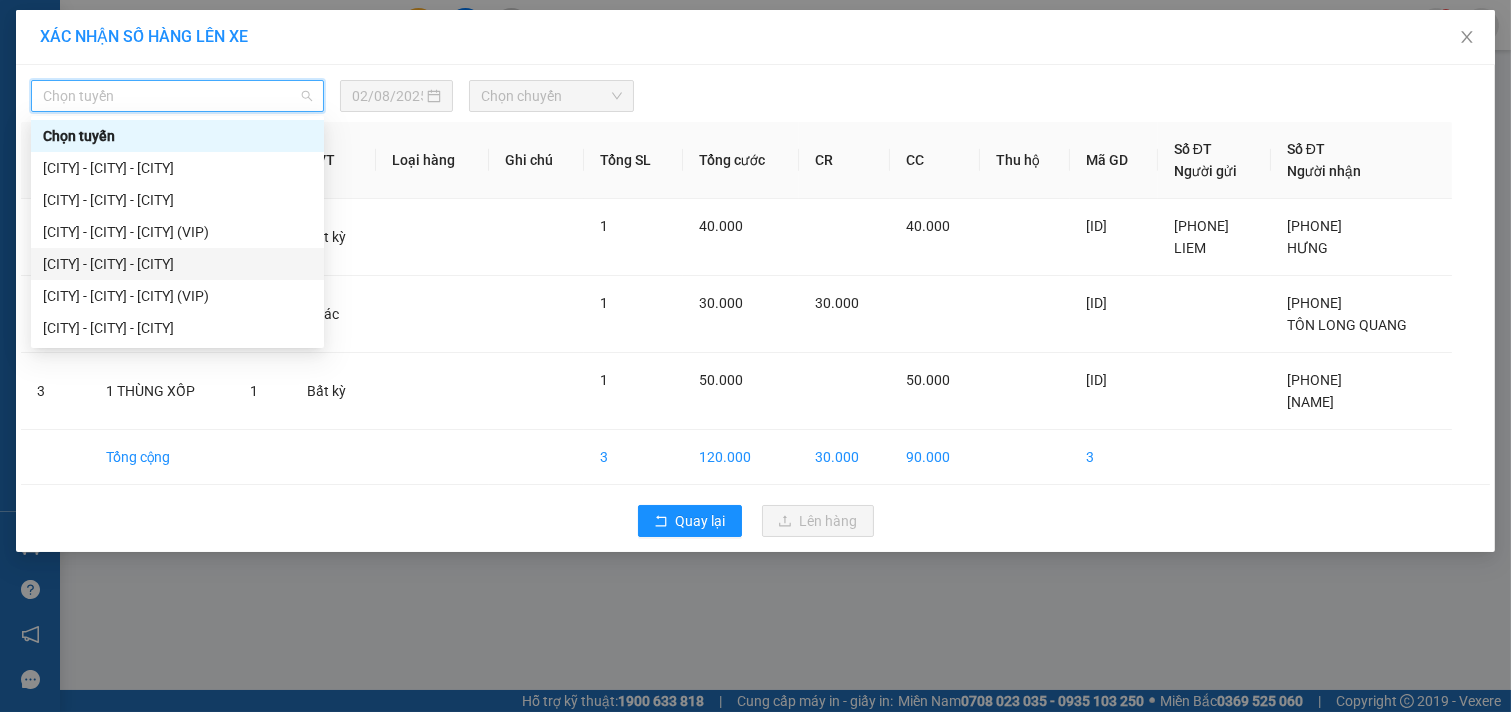 click on "[CITY] - [CITY] - [CITY]" at bounding box center (177, 264) 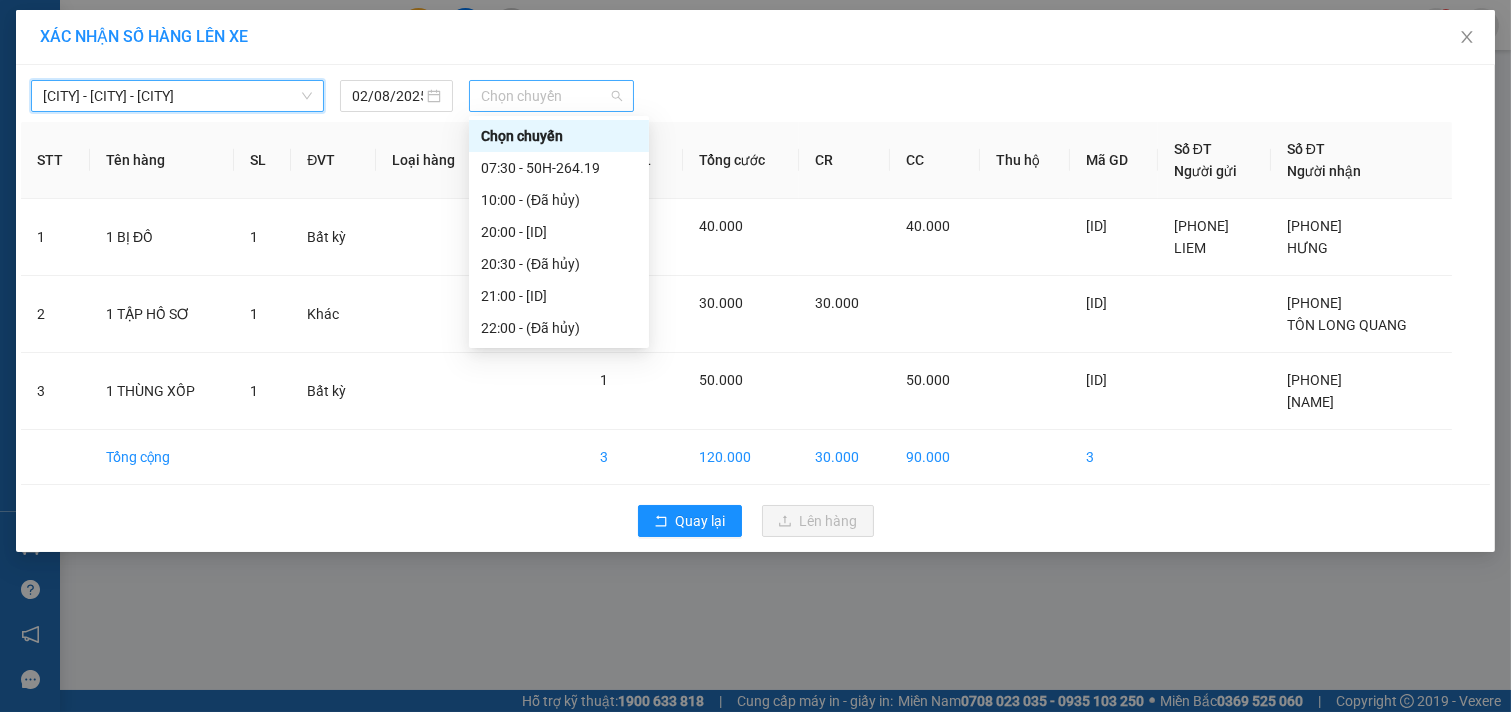 click on "Chọn chuyến" at bounding box center [551, 96] 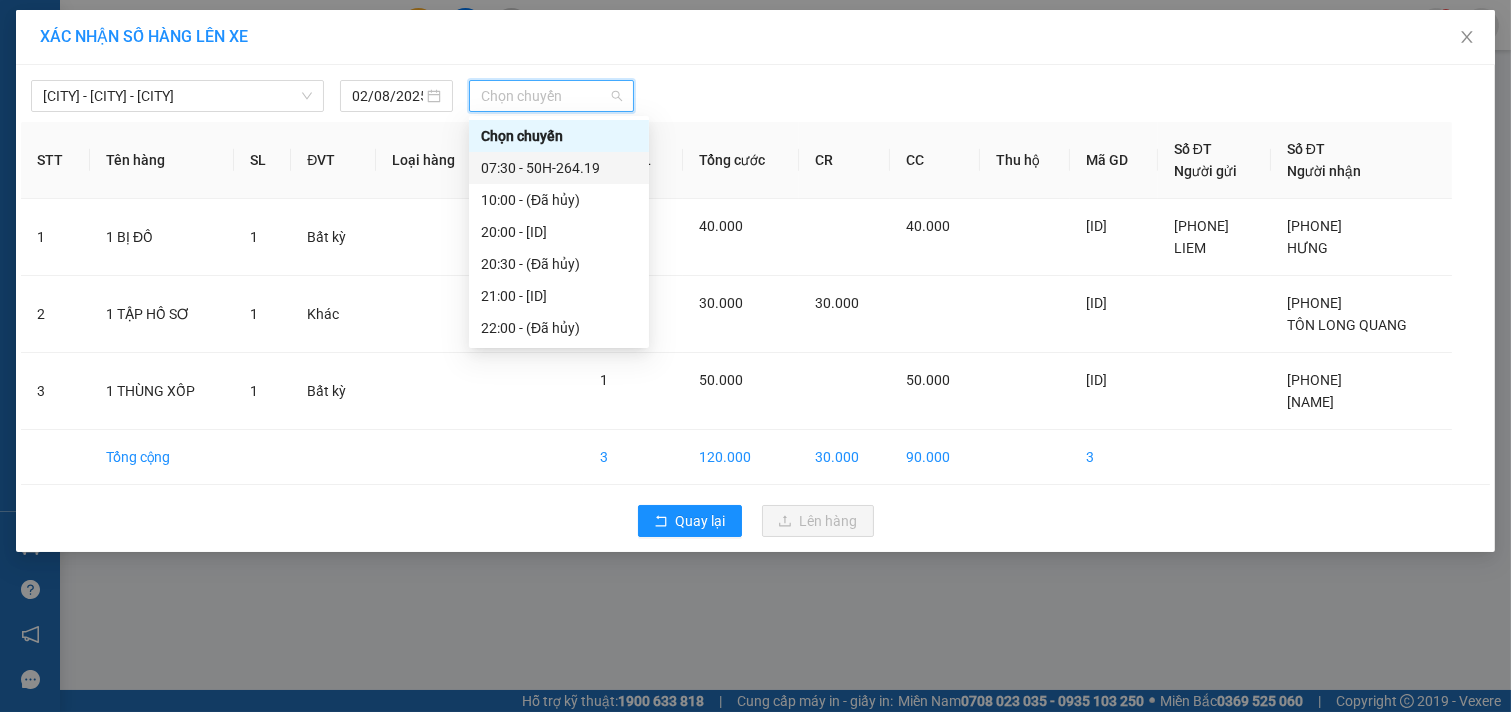 click on "[TIME]     - [ID]" at bounding box center (559, 168) 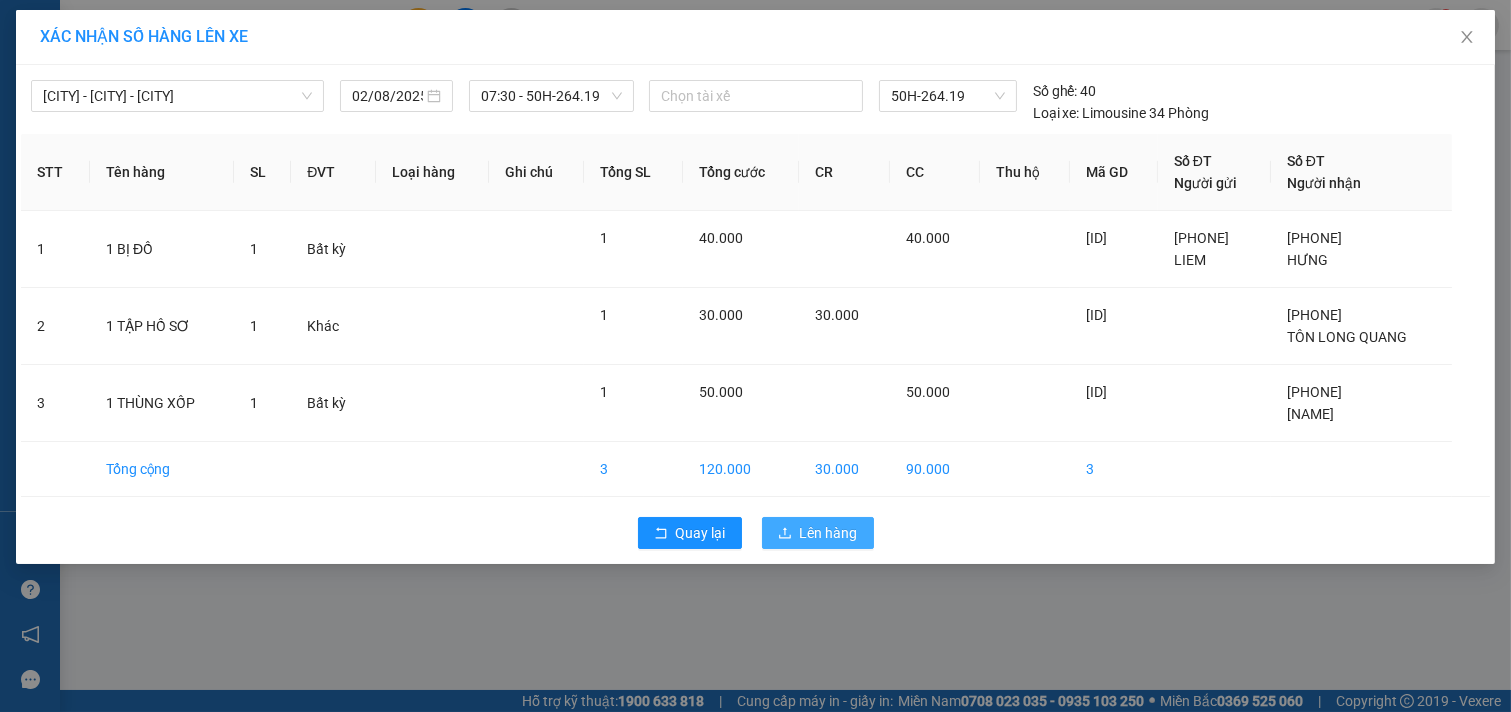 click on "Lên hàng" at bounding box center (829, 533) 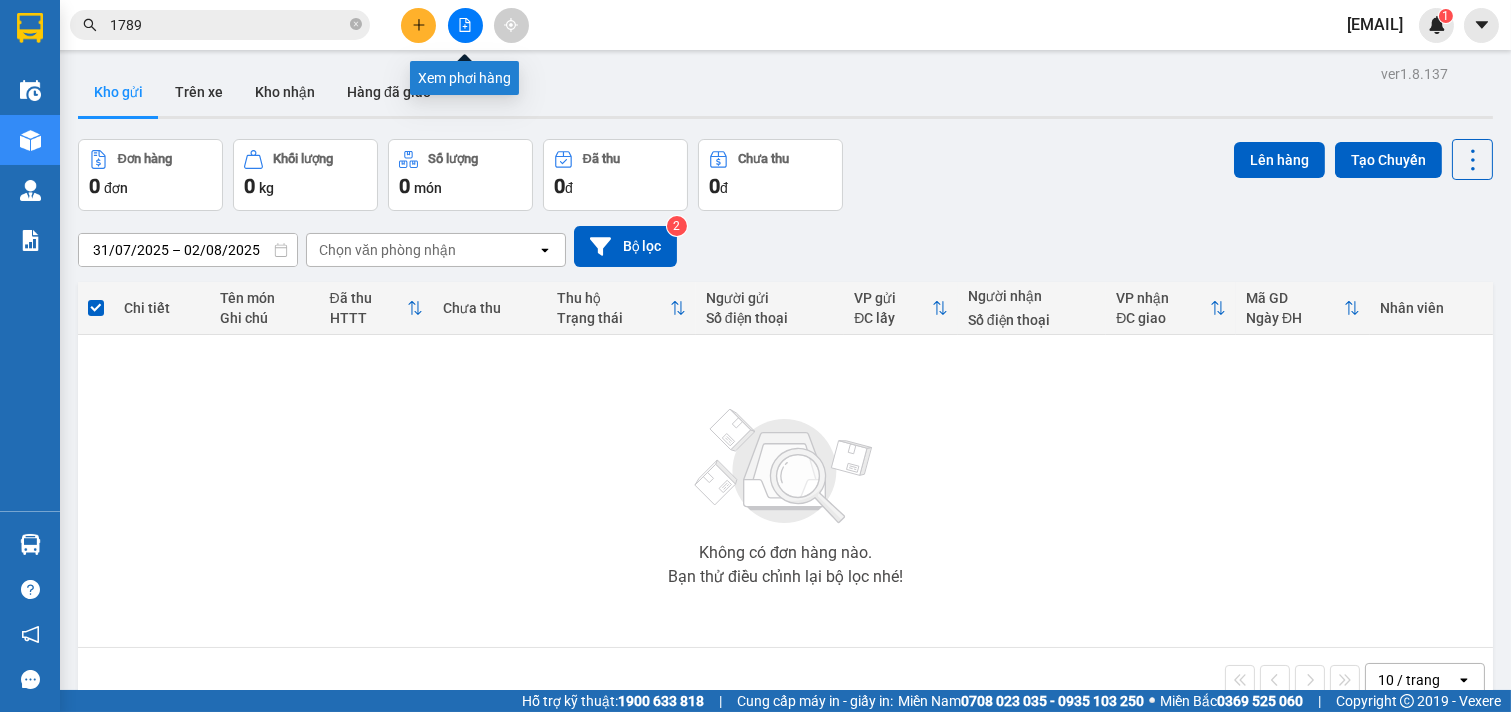click at bounding box center [465, 25] 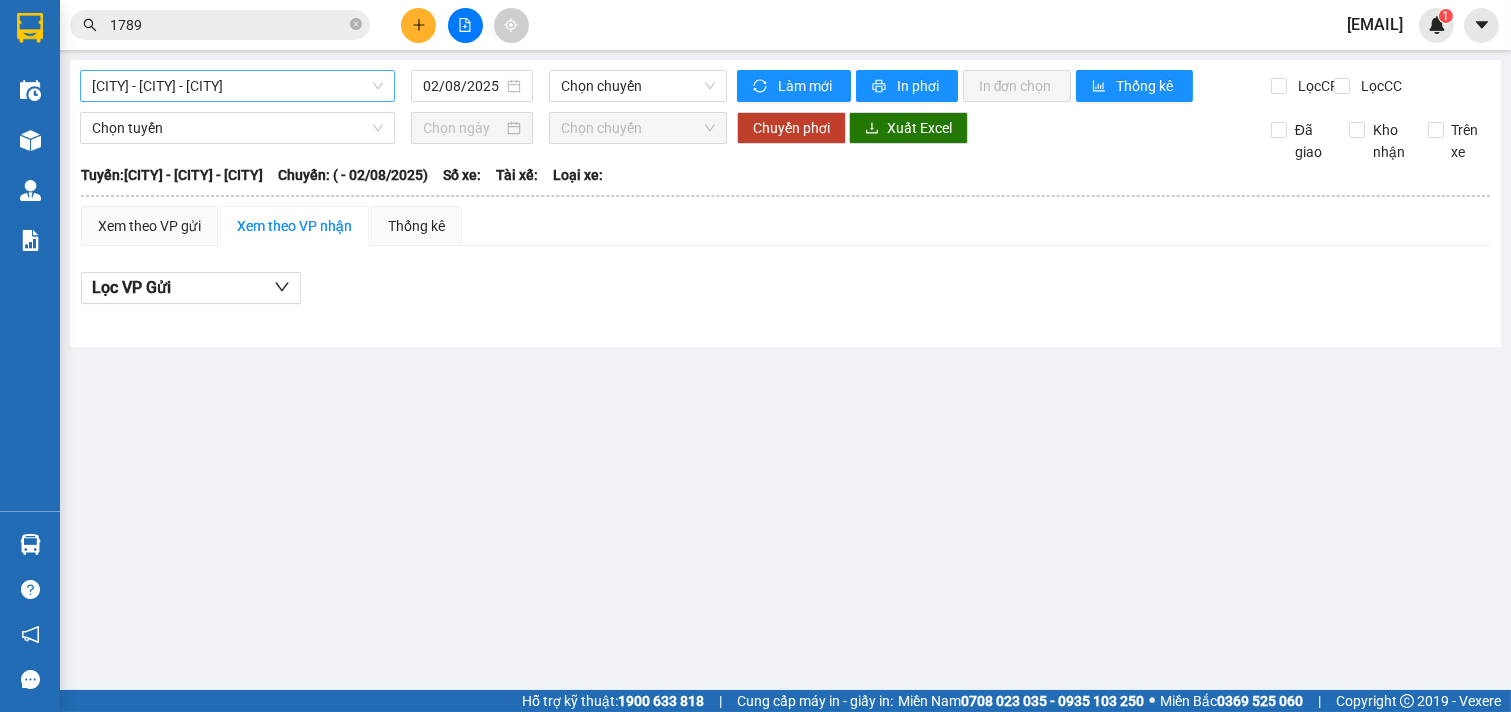 click on "[CITY] - [CITY] - [CITY]" at bounding box center (237, 86) 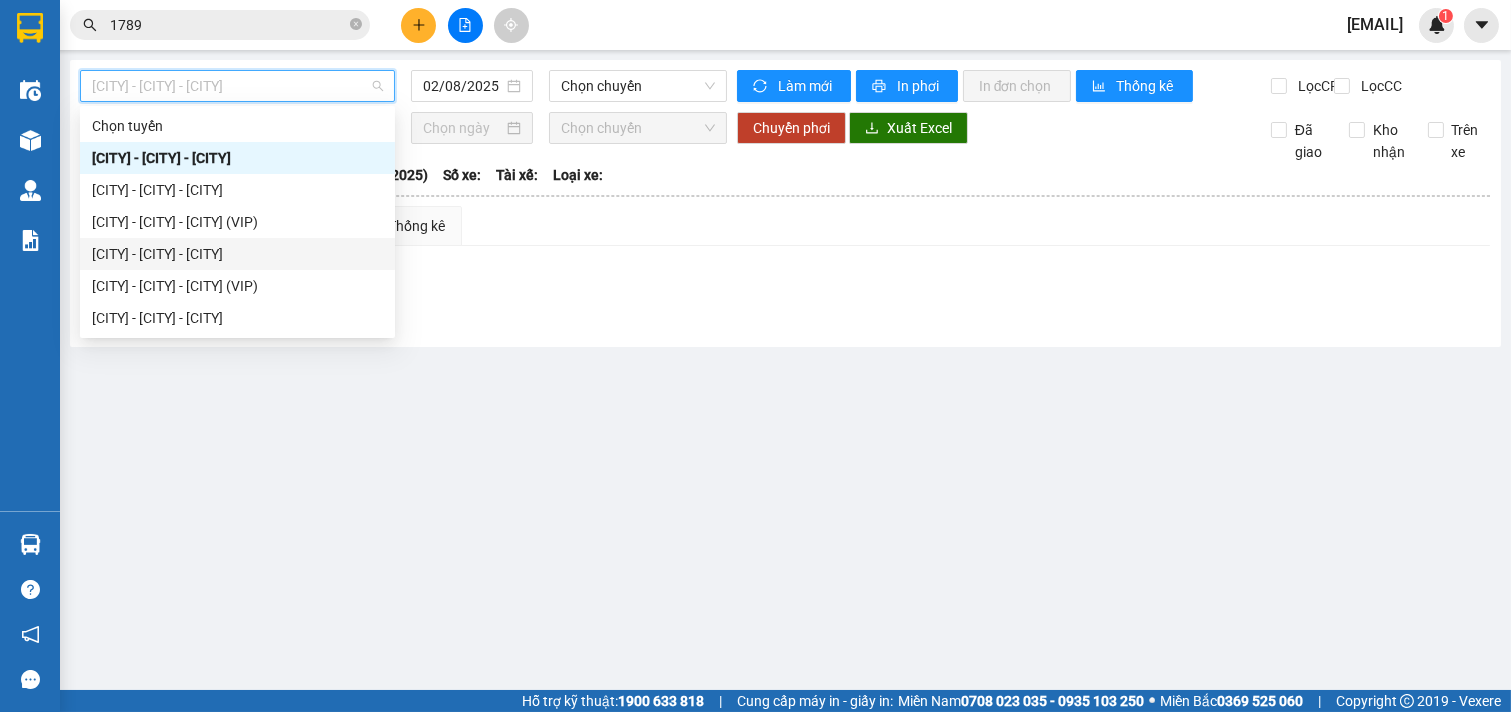 click on "[CITY] - [CITY] - [CITY]" at bounding box center [237, 254] 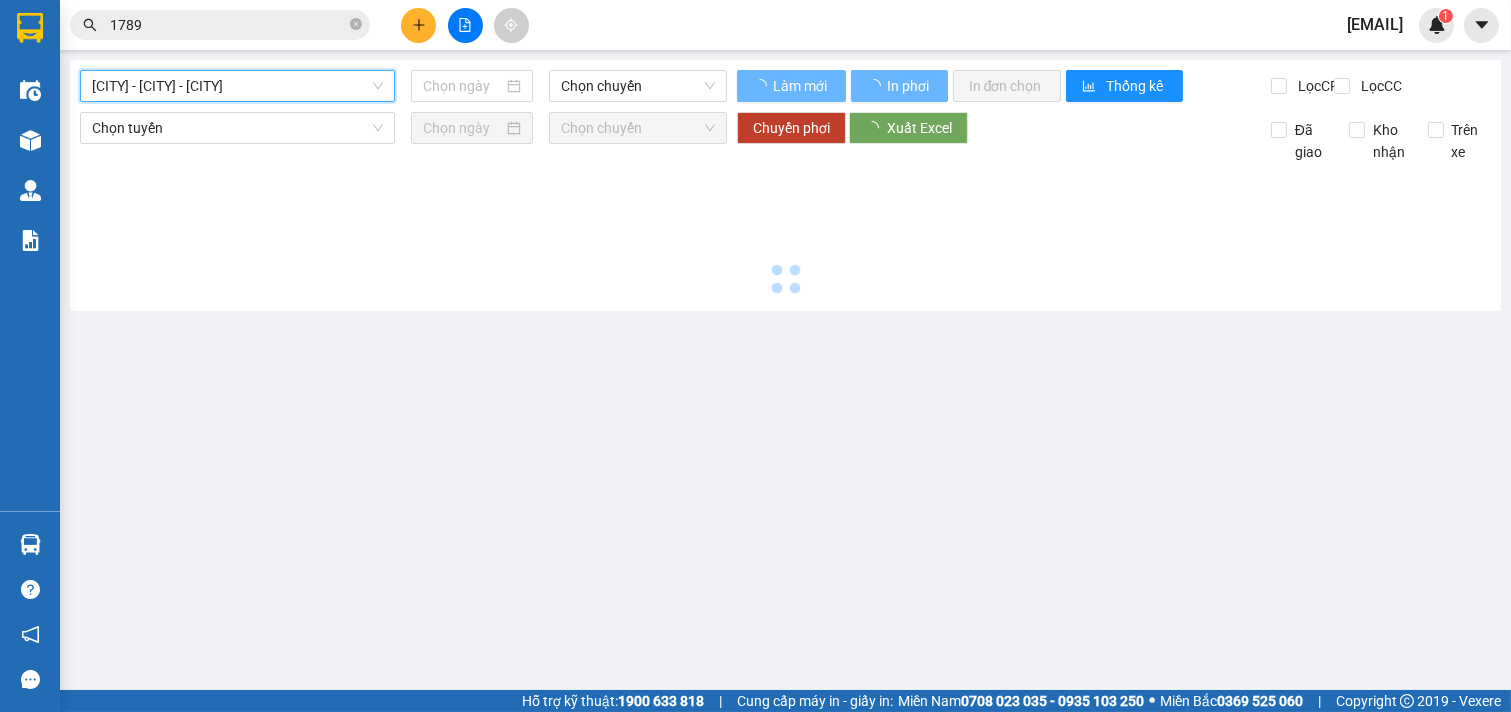 type on "02/08/2025" 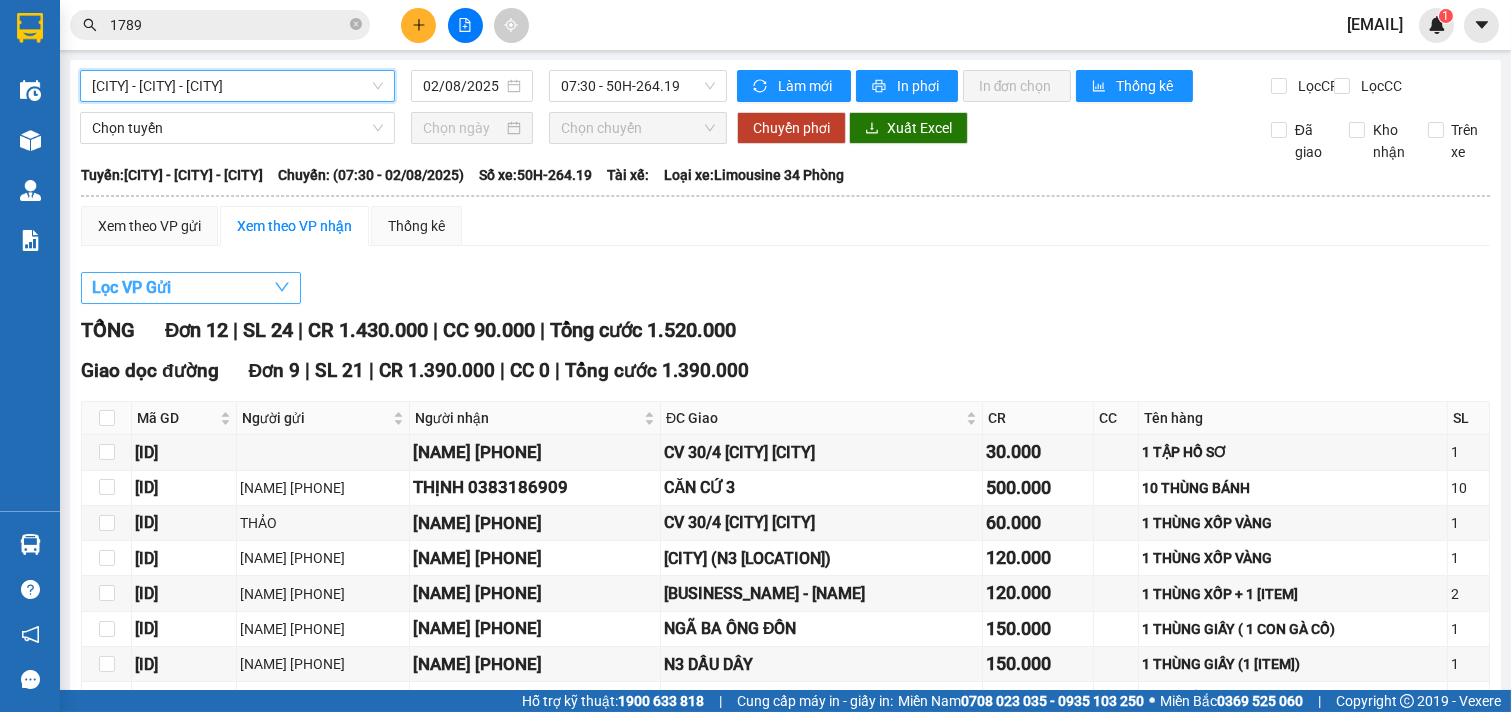 click on "Lọc VP Gửi" at bounding box center (191, 288) 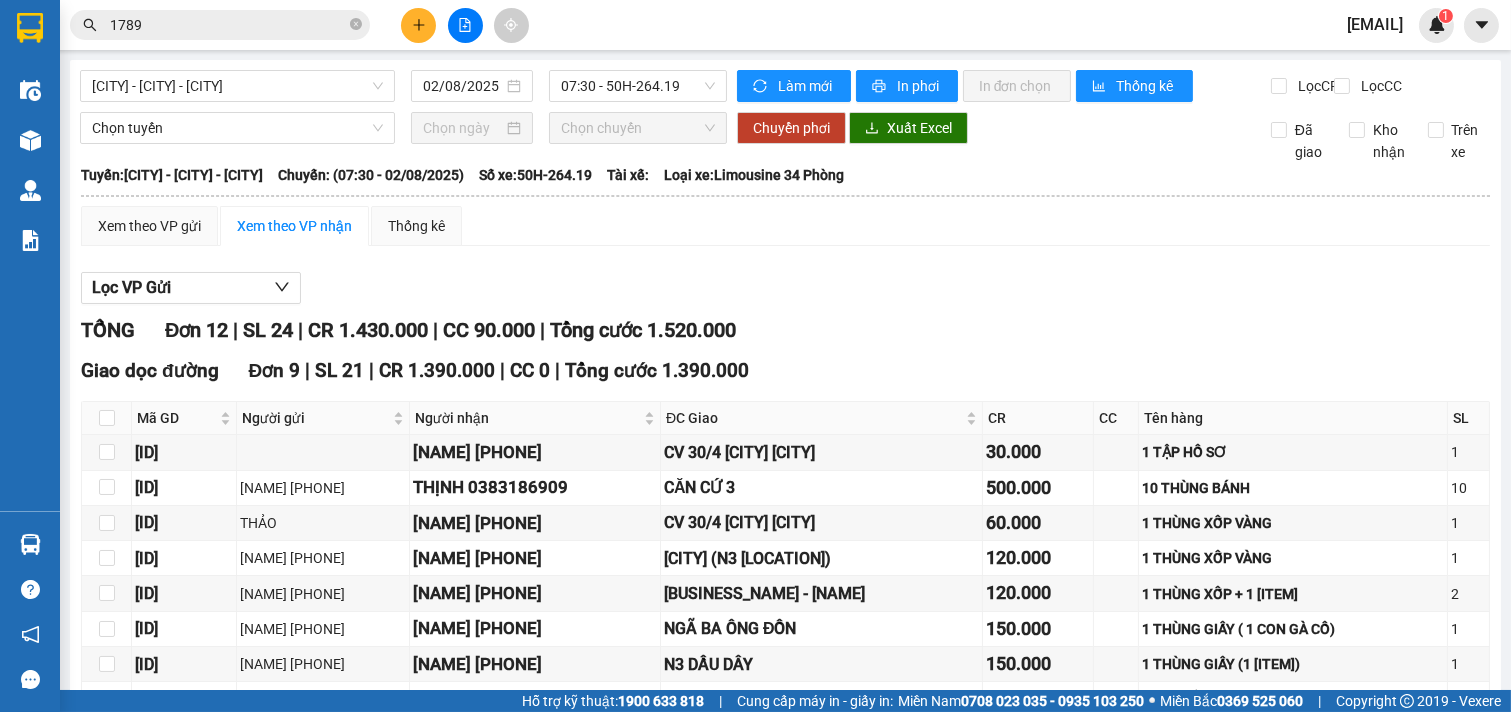 click on "Lọc VP Gửi TỔNG Đơn   12 | SL   24 | CR   1.430.000 | CC   90.000 | Tổng cước   1.520.000 Giao dọc đường Đơn   9 | SL   21 | CR   1.390.000 | CC   0 | Tổng cước   1.390.000 Mã GD Người gửi Người nhận ĐC Giao CR CC Tên hàng SL Ký nhận                     [ID]   [NAME] [PHONE] GẦM TRẠM DỪNG CHÂN ALO CŨ CĂN CỨ 4 [CITY] 30.000 1 TẬP HỒ SƠ 1 [ID] [NAME] [PHONE] [LOCATION] 3 500.000 10 THÙNG BÁNH 10 [ID] [NAME]  [PHONE] CV 30/4 [CITY] [CITY] 60.000 1 THÙNG XỐP VÀNG  1 [ID] [NAME] [PHONE] [LOCATION] 120.000 1 THÙNG XỐP VÀNG  1 [ID] [NAME] [PHONE] [BUSINESS_NAME] - [LOCATION] 120.000 1 THÙNG XỐP + 1 [ITEM] 2 [ID] [NAME] [PHONE] [LOCATION] 150.000 1 THÙNG GIẤY ( 1 [ITEM] [ITEM]) 1 [ID] [NAME]" at bounding box center (785, 671) 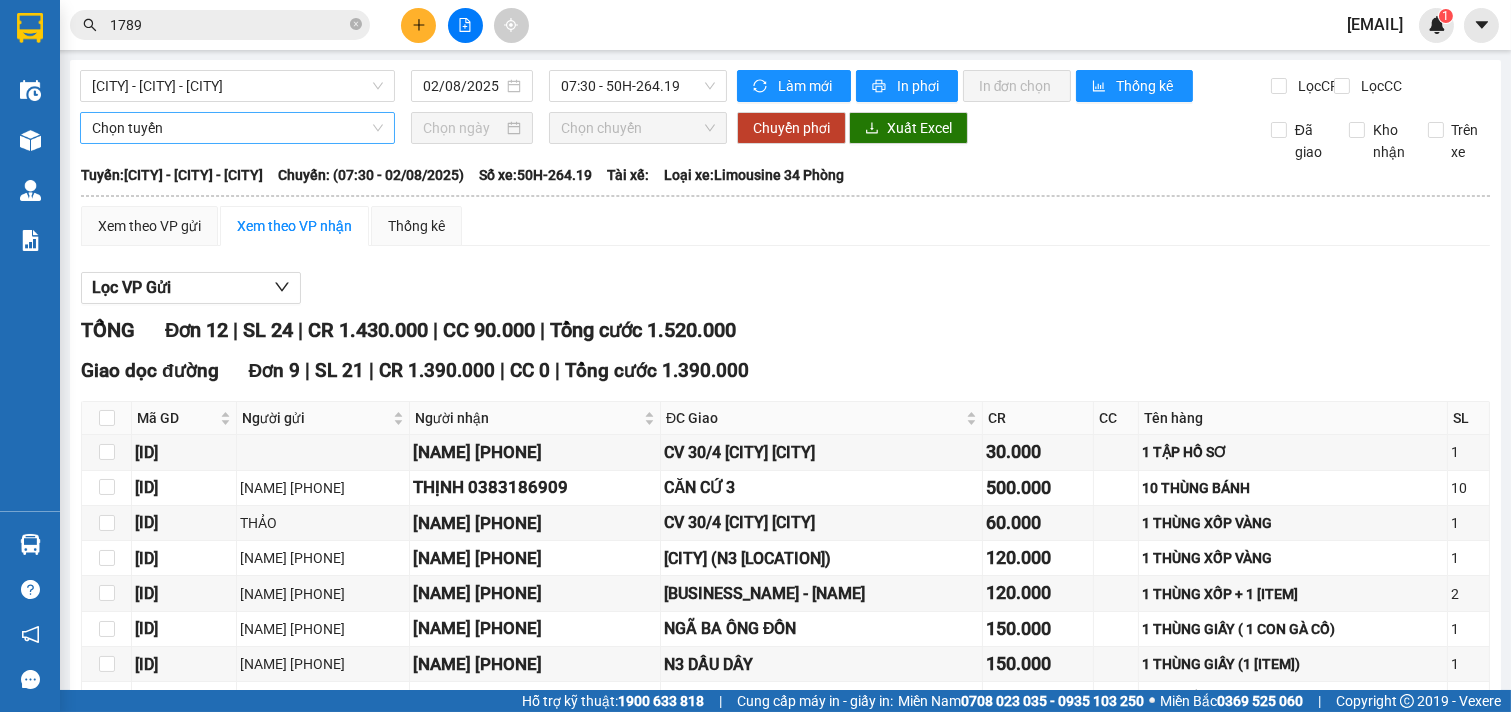 click on "Chọn tuyến" at bounding box center [237, 128] 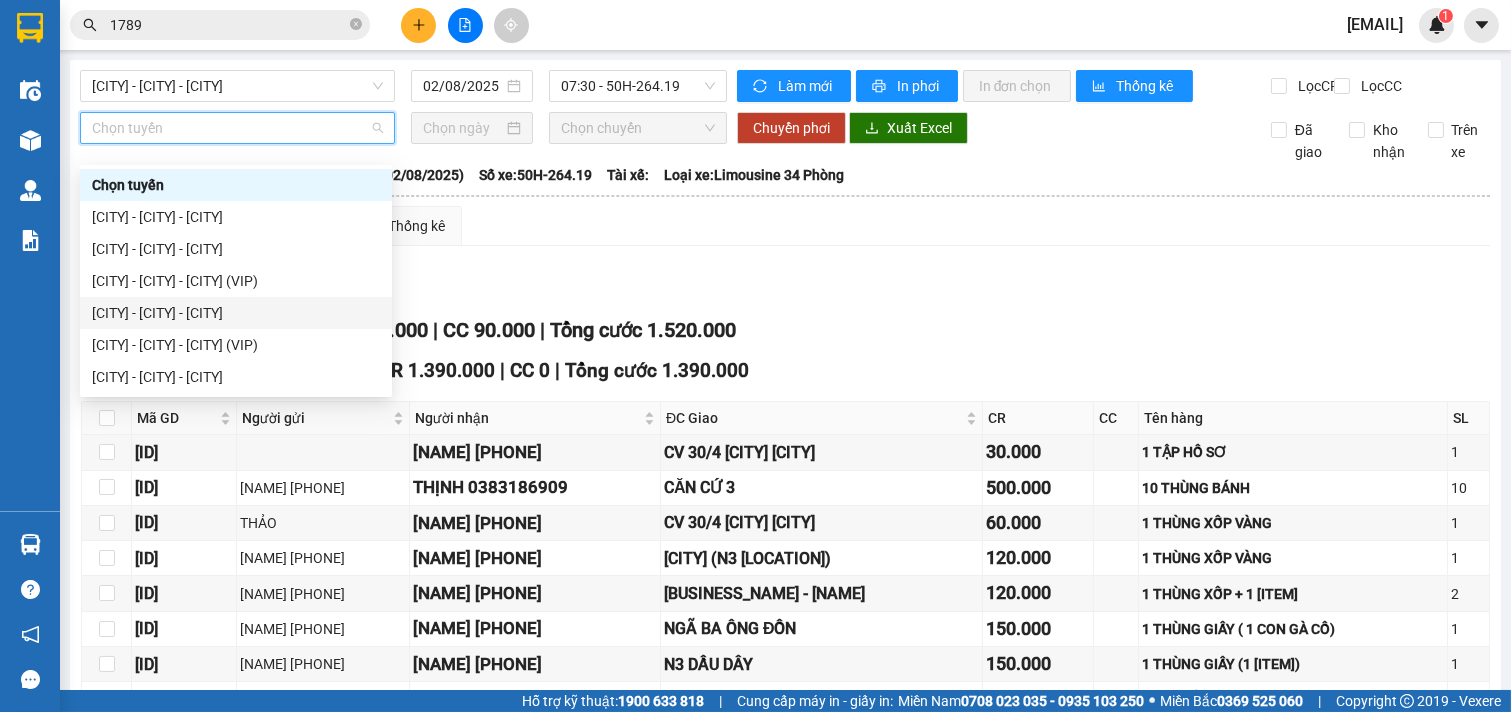 click on "[CITY] - [CITY] - [CITY]" at bounding box center (236, 313) 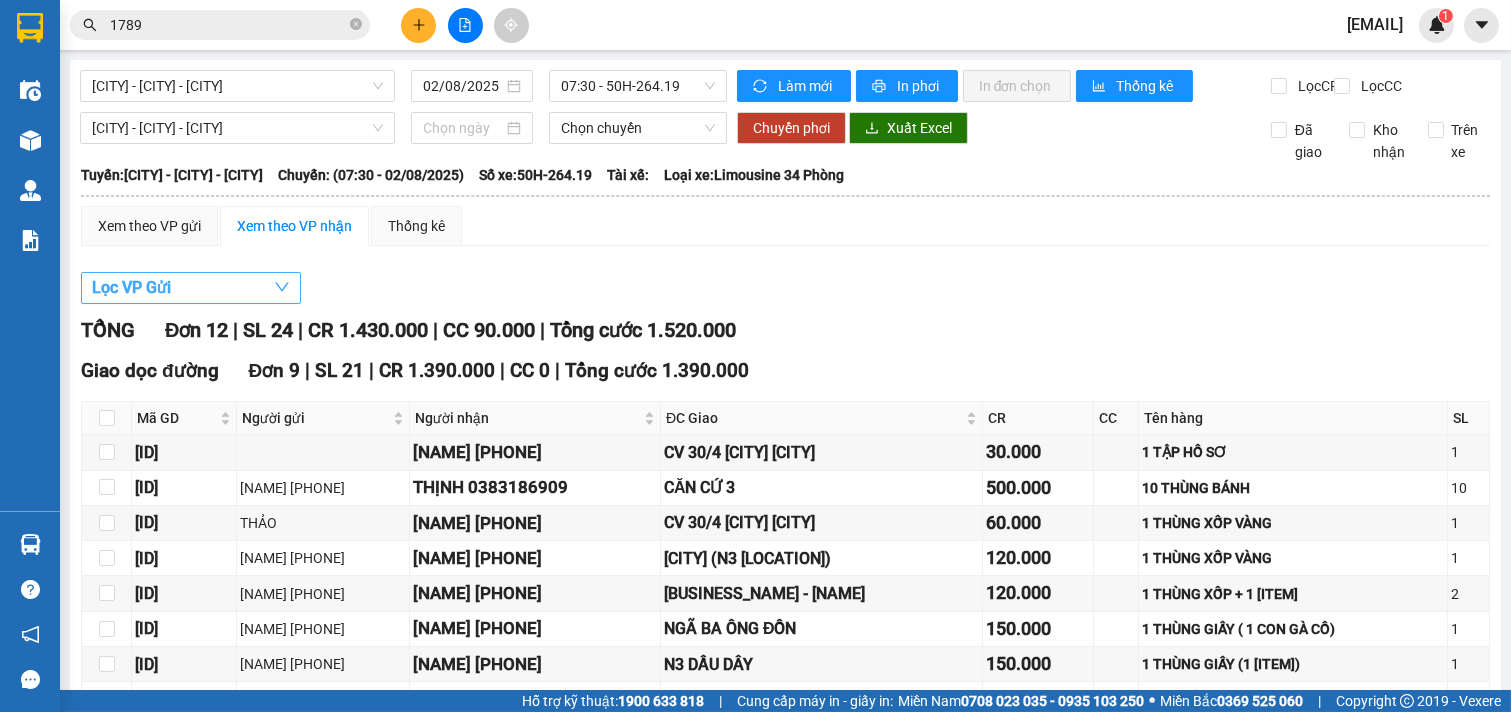 click on "Lọc VP Gửi" at bounding box center (191, 288) 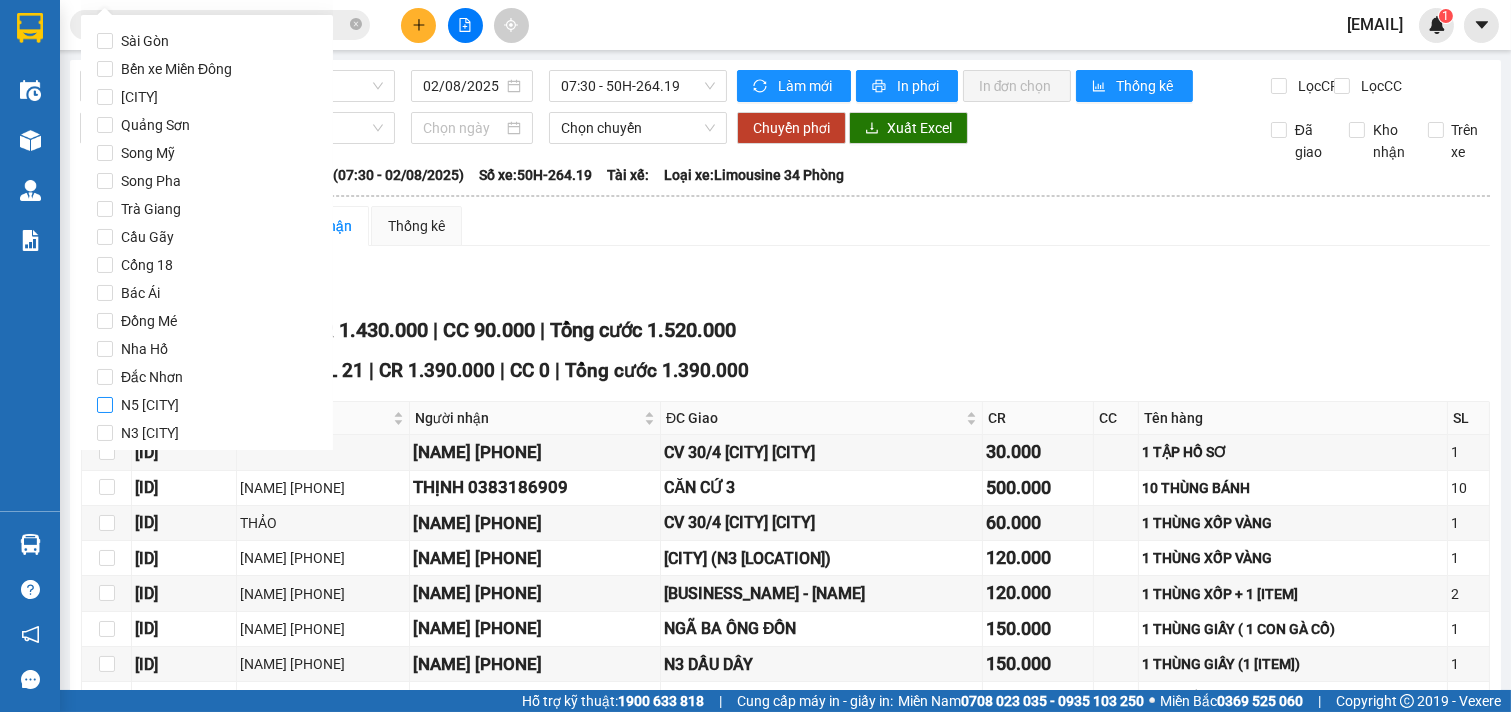 click on "N5 [CITY]" at bounding box center (150, 405) 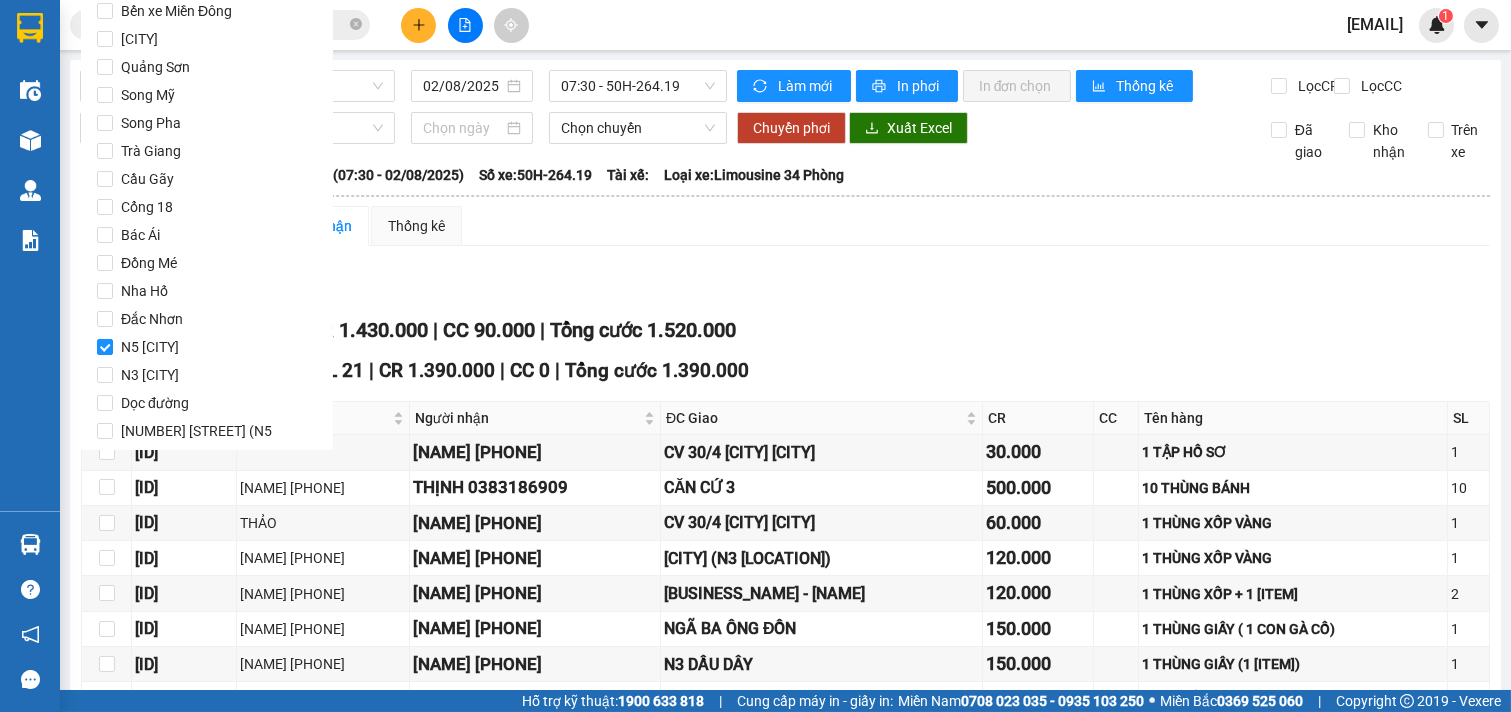 scroll, scrollTop: 97, scrollLeft: 0, axis: vertical 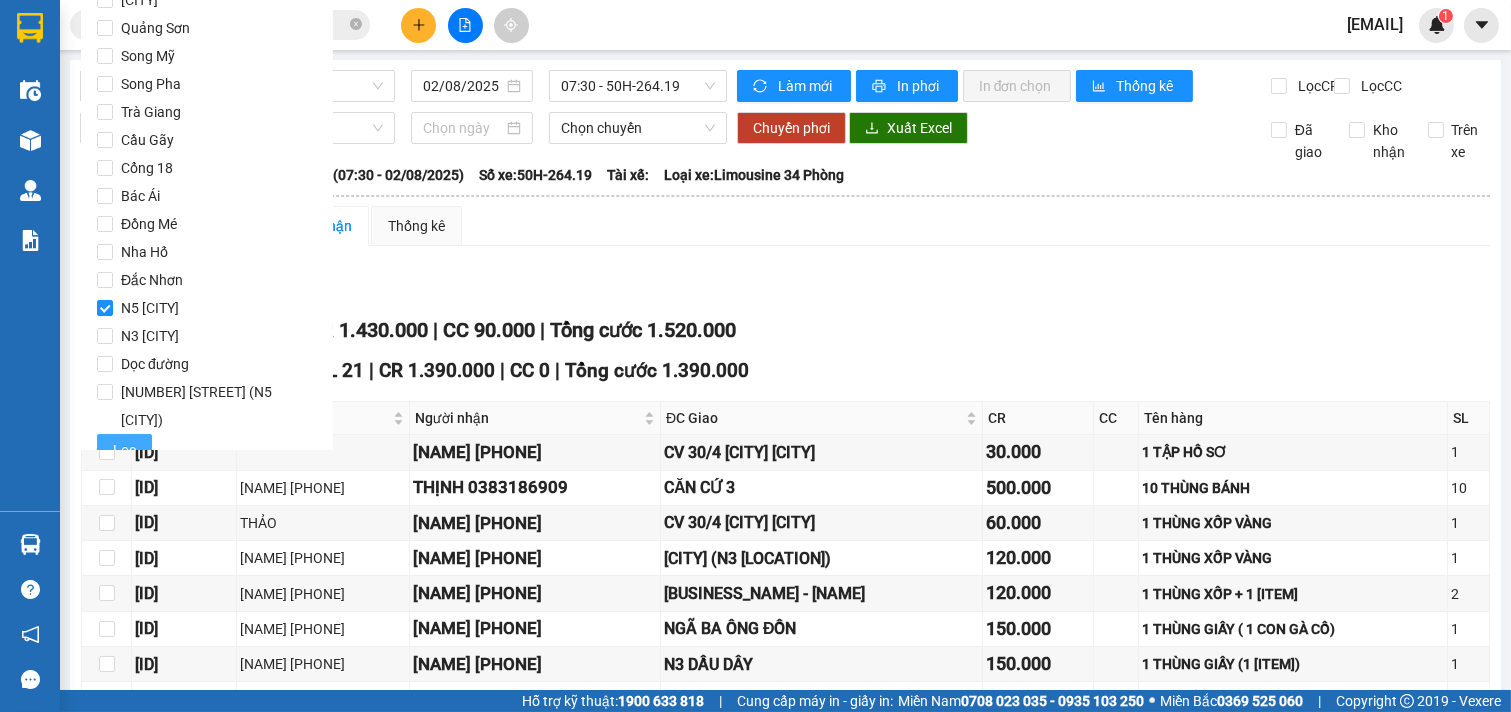 click on "Lọc" at bounding box center (124, 450) 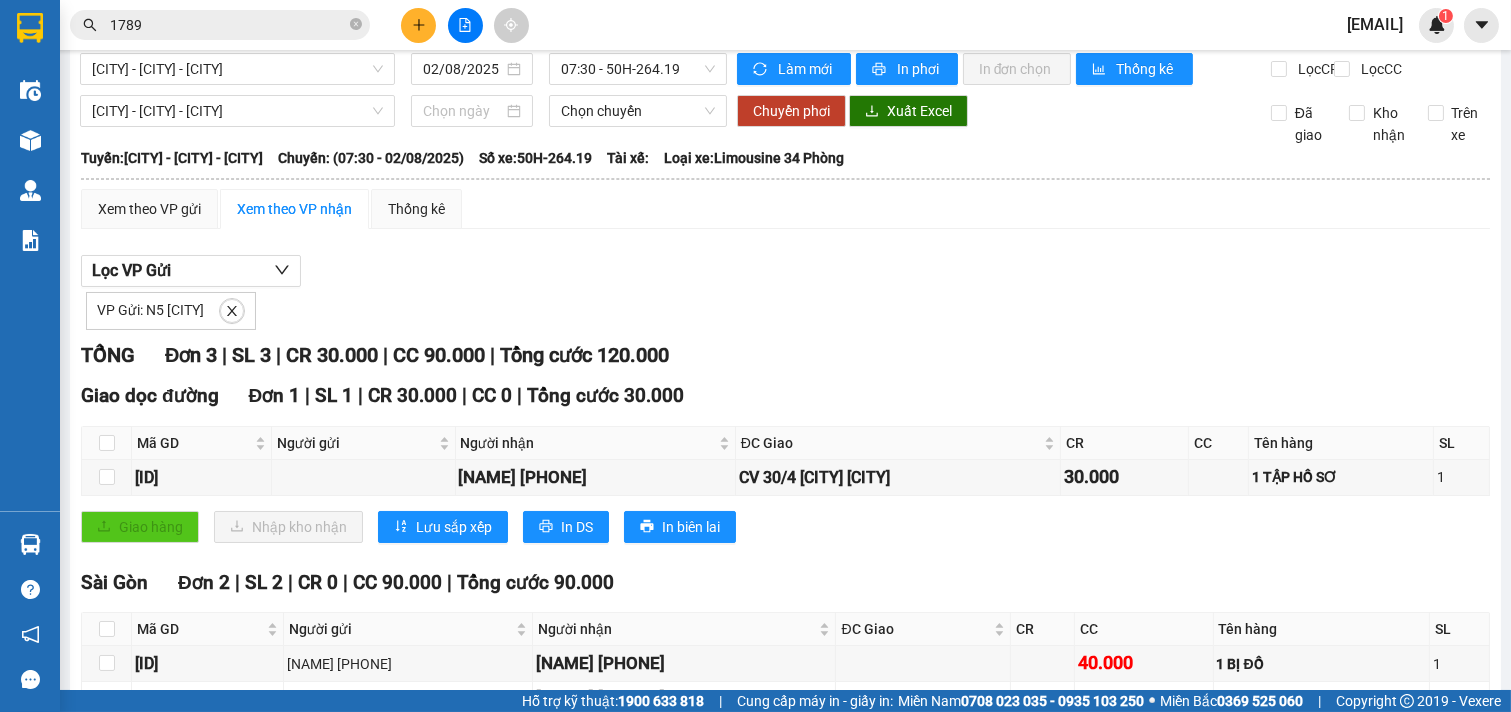 scroll, scrollTop: 0, scrollLeft: 0, axis: both 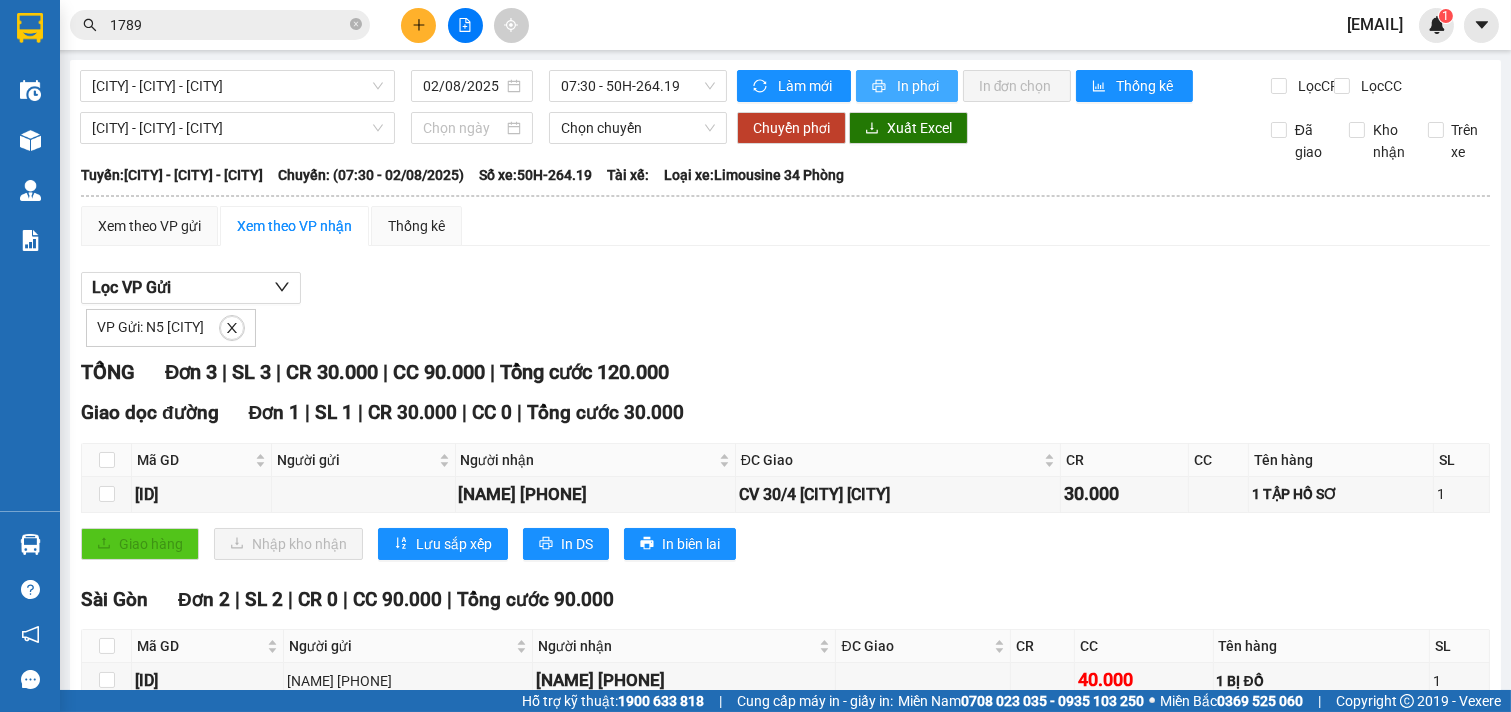 click on "In phơi" at bounding box center (919, 86) 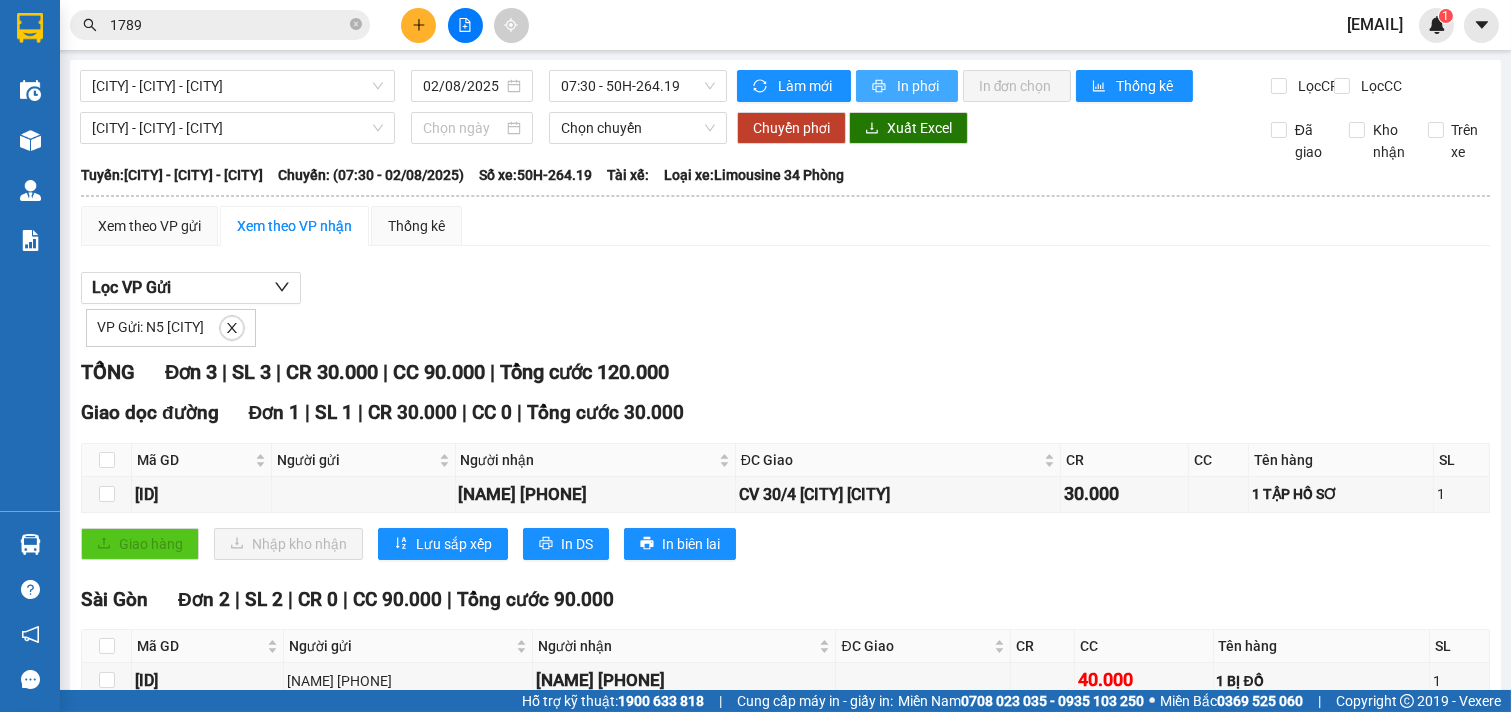 scroll, scrollTop: 0, scrollLeft: 0, axis: both 